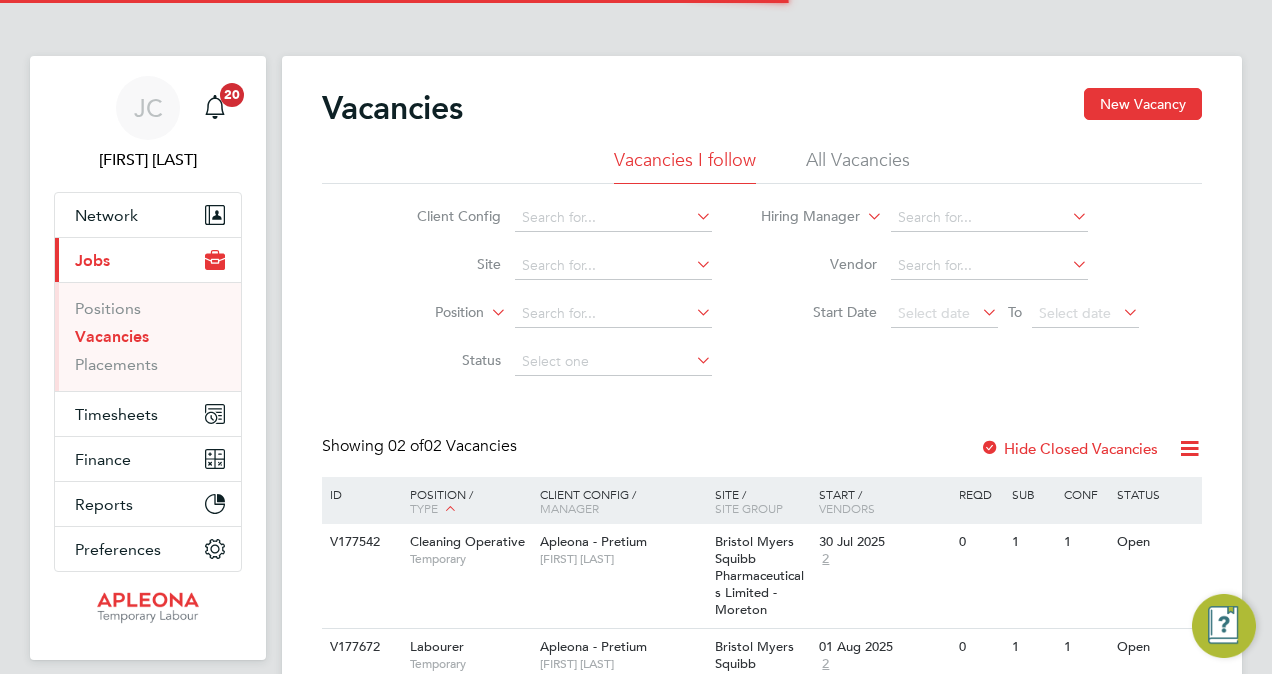scroll, scrollTop: 0, scrollLeft: 0, axis: both 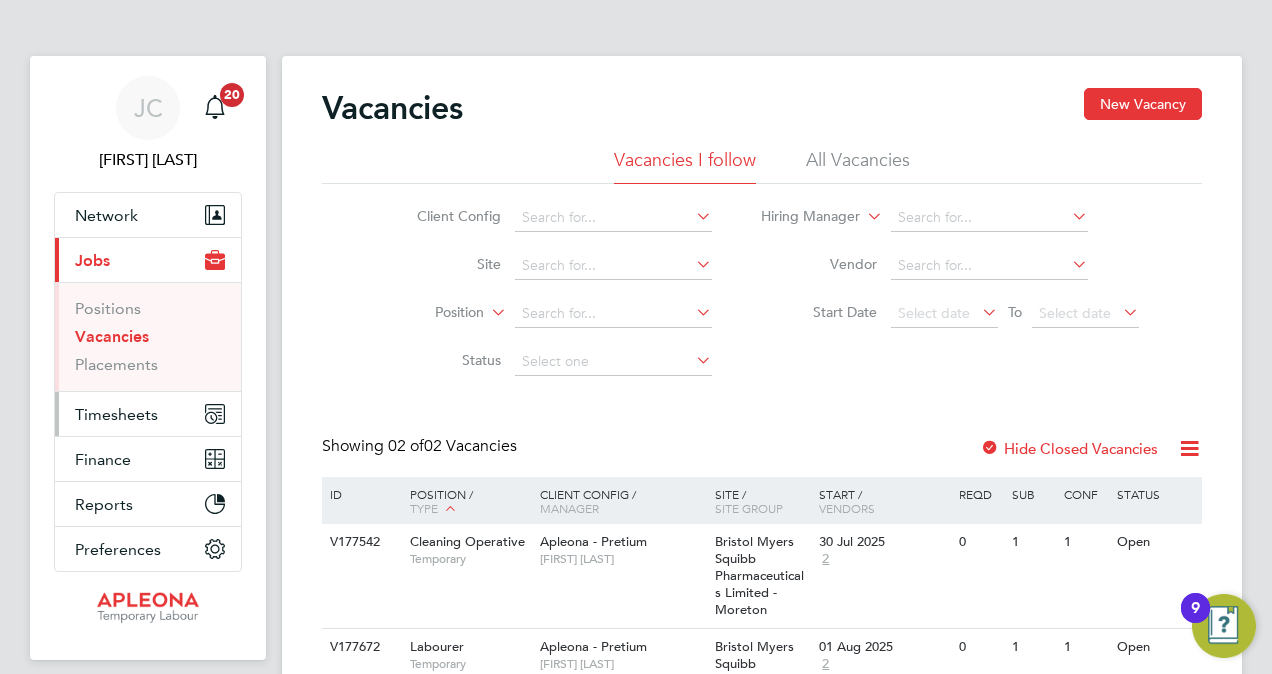 click on "Timesheets" at bounding box center [116, 414] 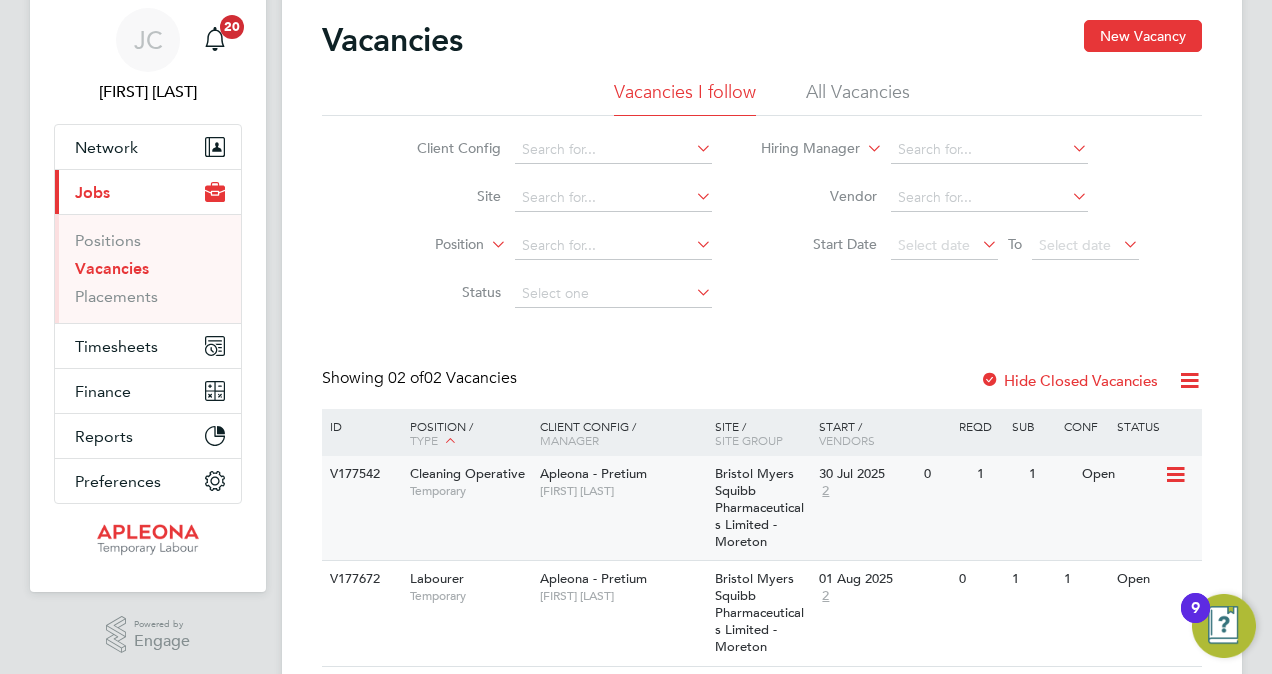 scroll, scrollTop: 100, scrollLeft: 0, axis: vertical 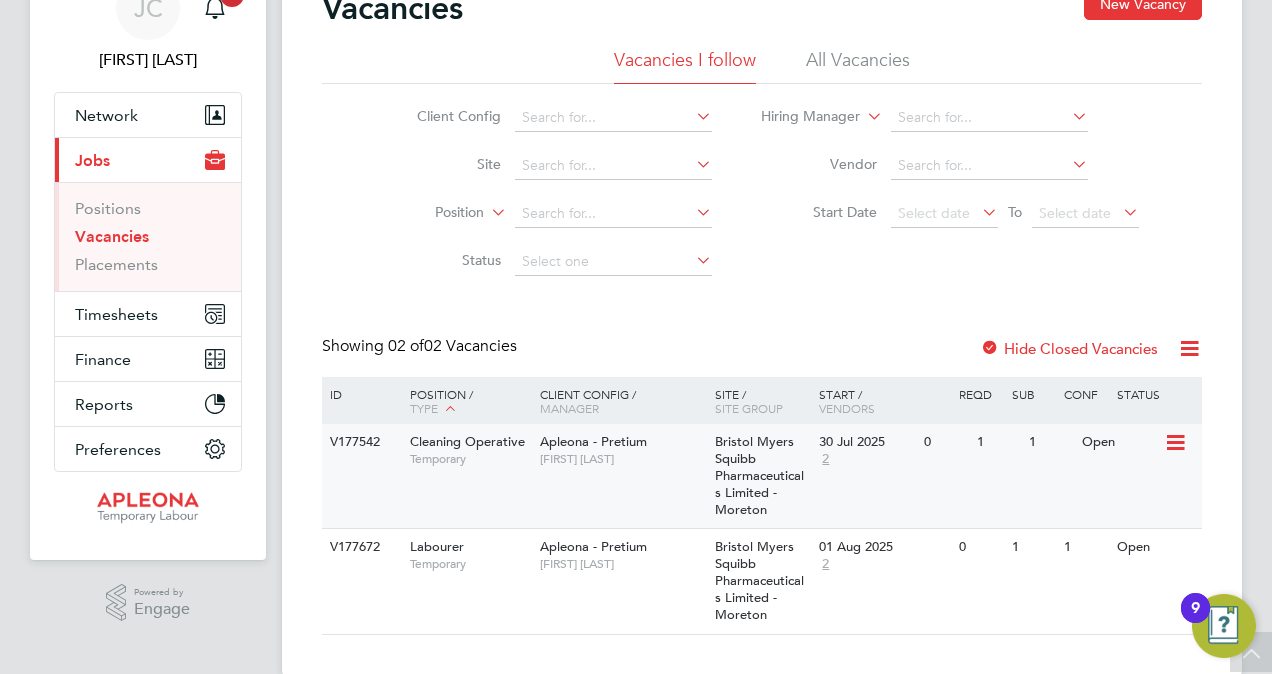 click 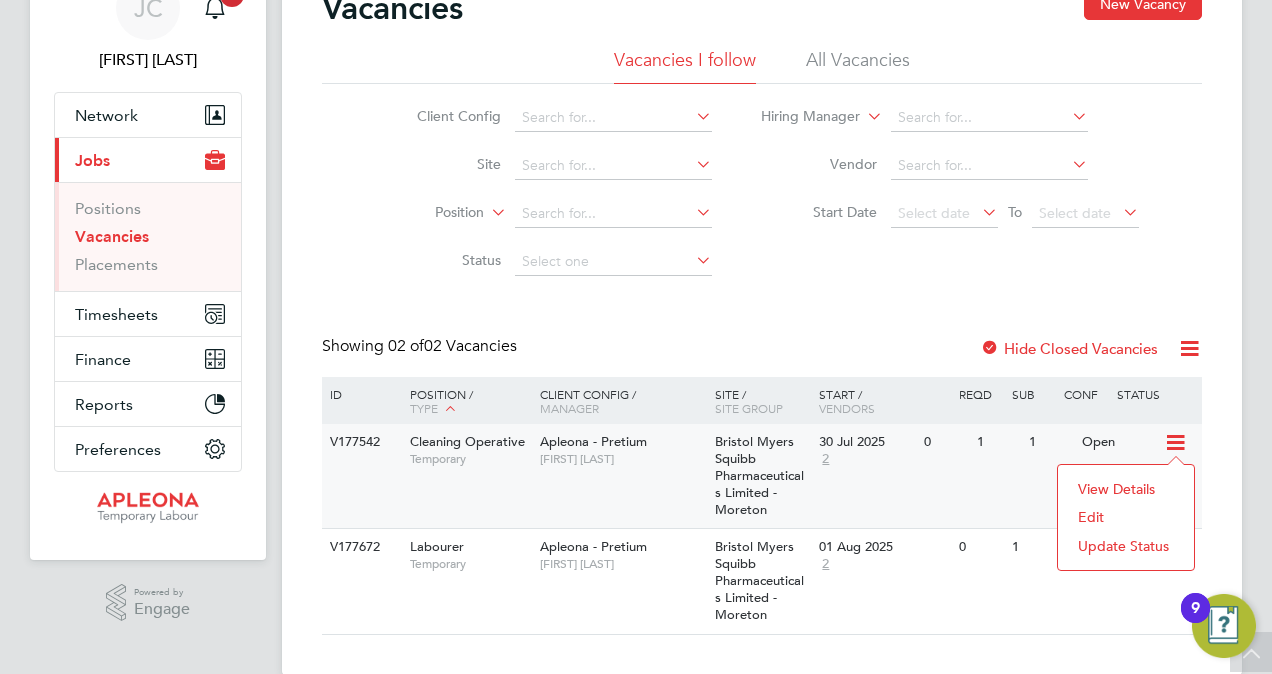 click on "V177542" 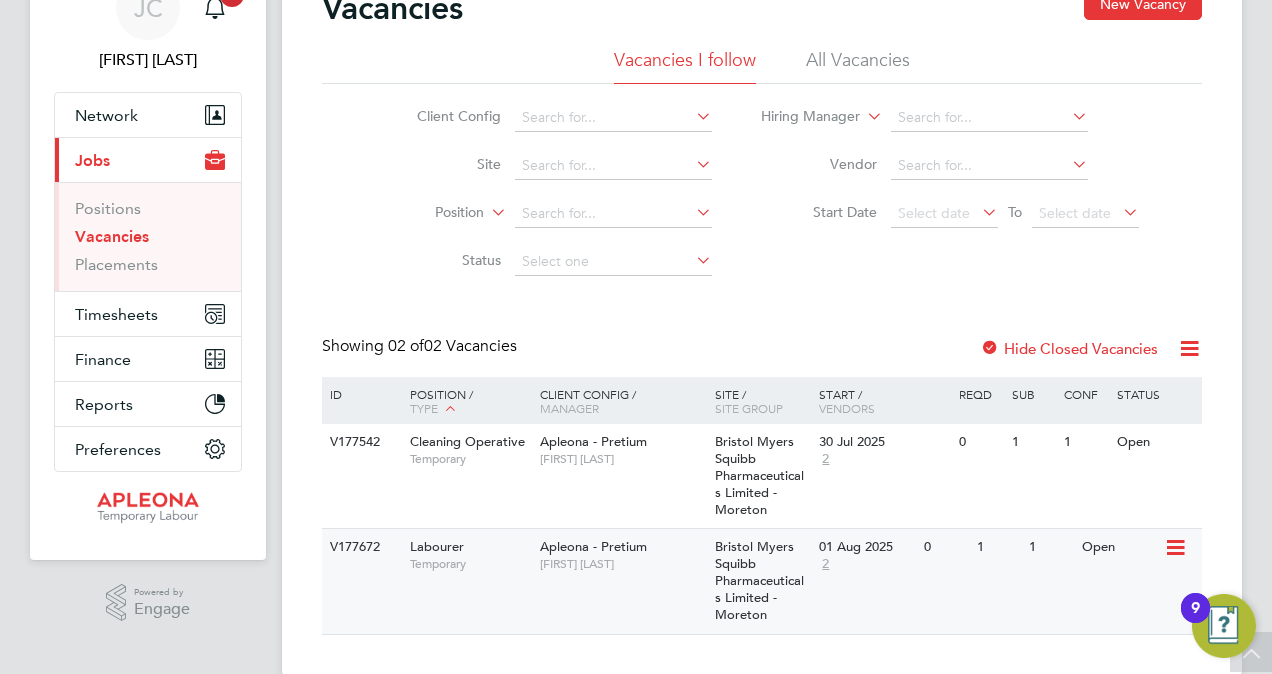 click on "Labourer" 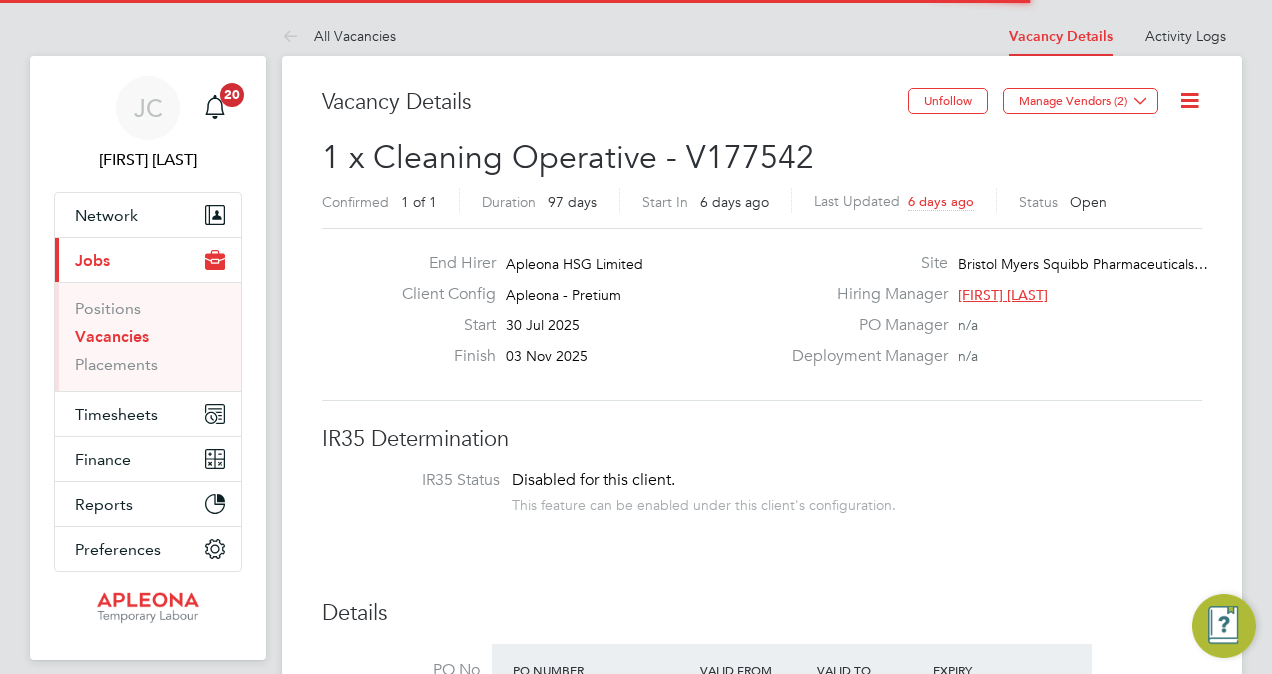 scroll, scrollTop: 0, scrollLeft: 0, axis: both 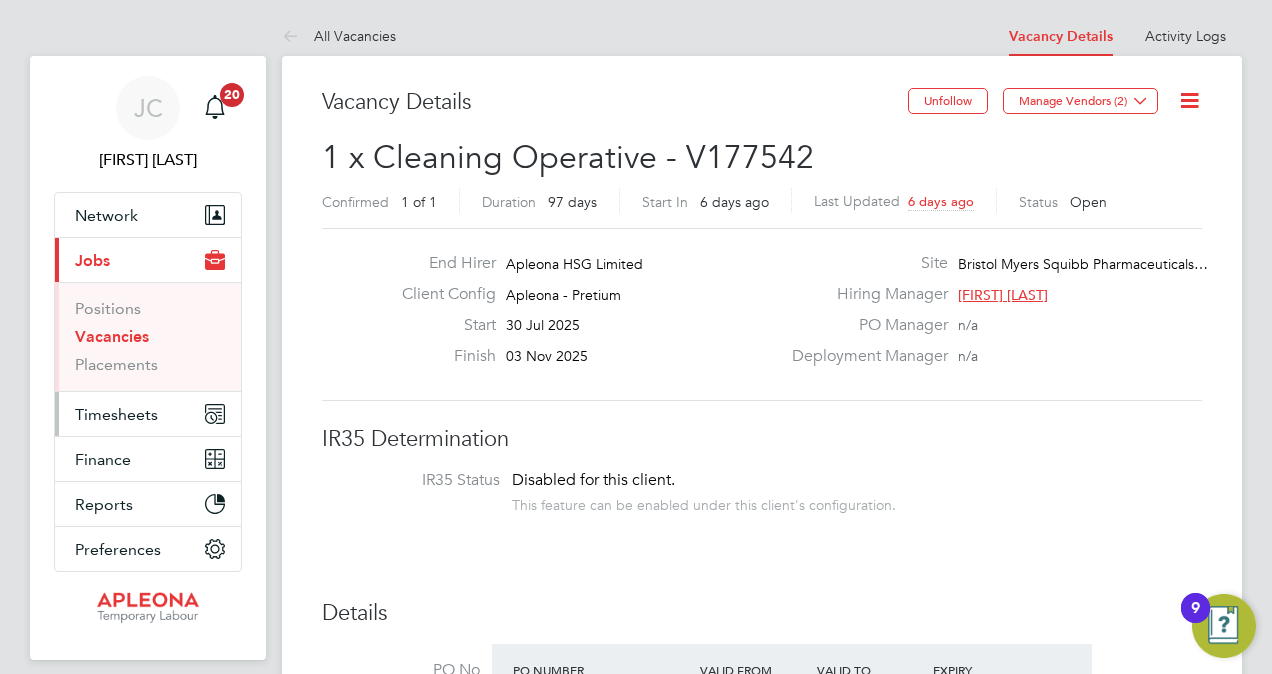 click on "Timesheets" at bounding box center (116, 414) 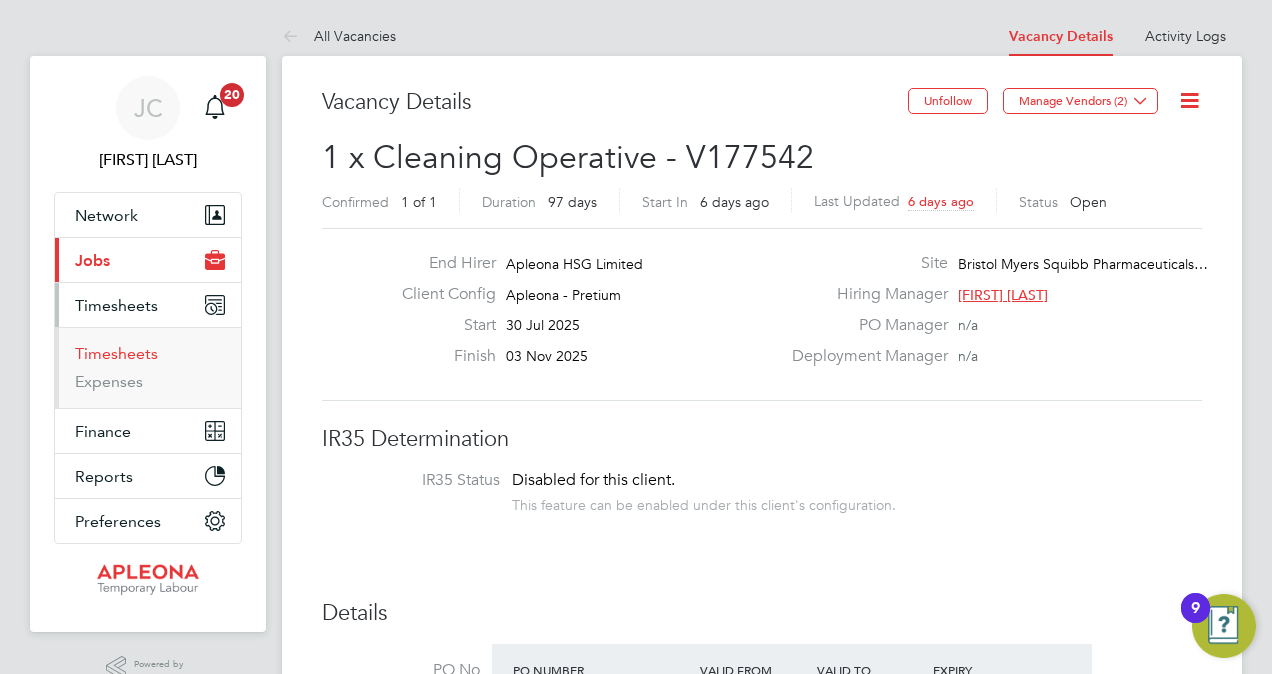 click on "Timesheets" at bounding box center (116, 353) 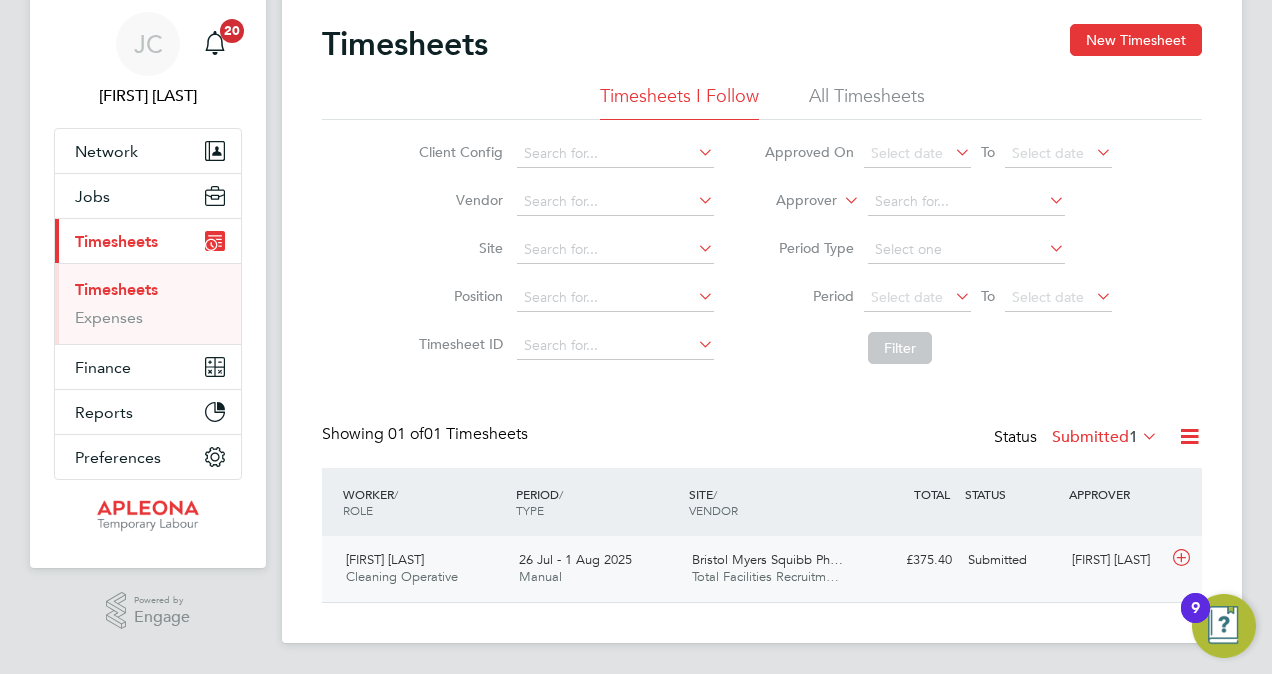click on "[FIRST] [LAST]" 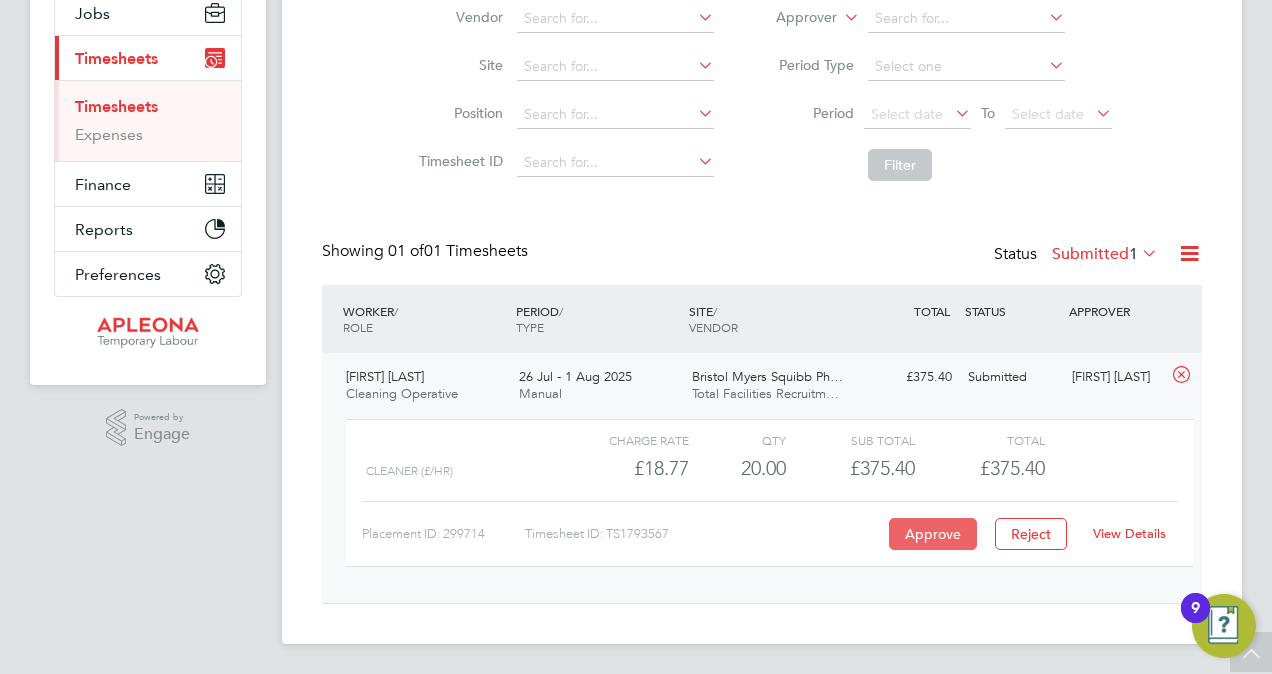 click on "Approve" 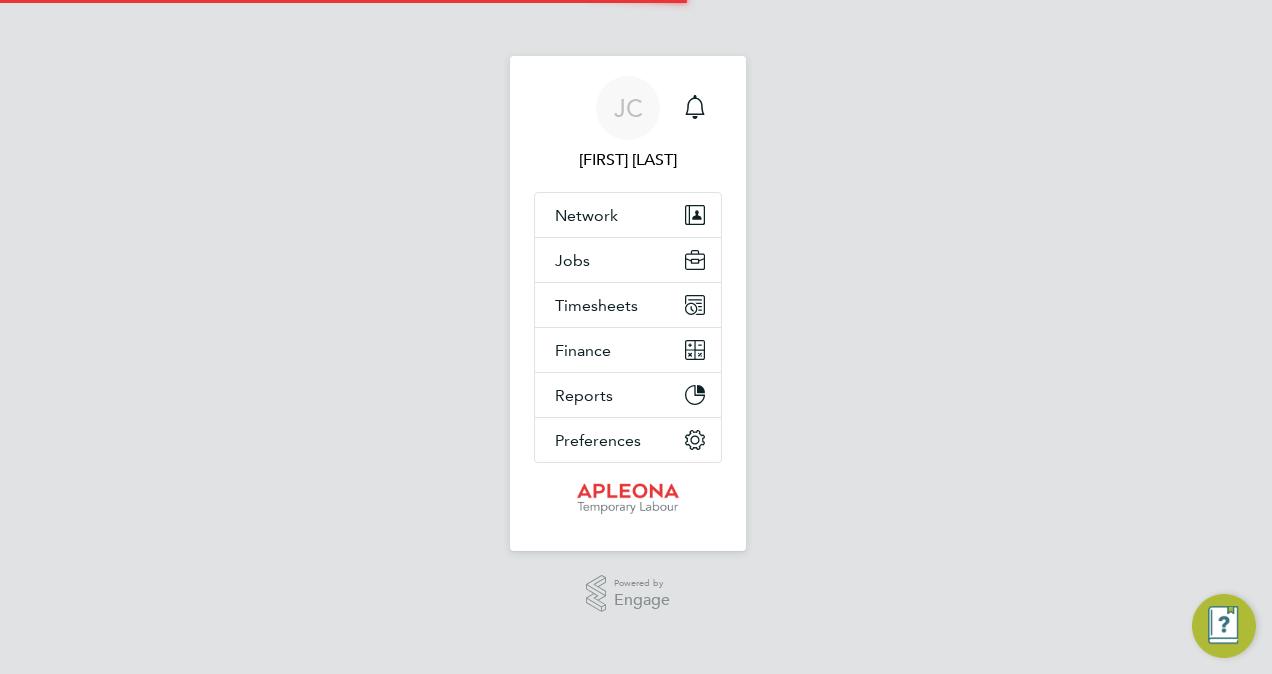 scroll, scrollTop: 0, scrollLeft: 0, axis: both 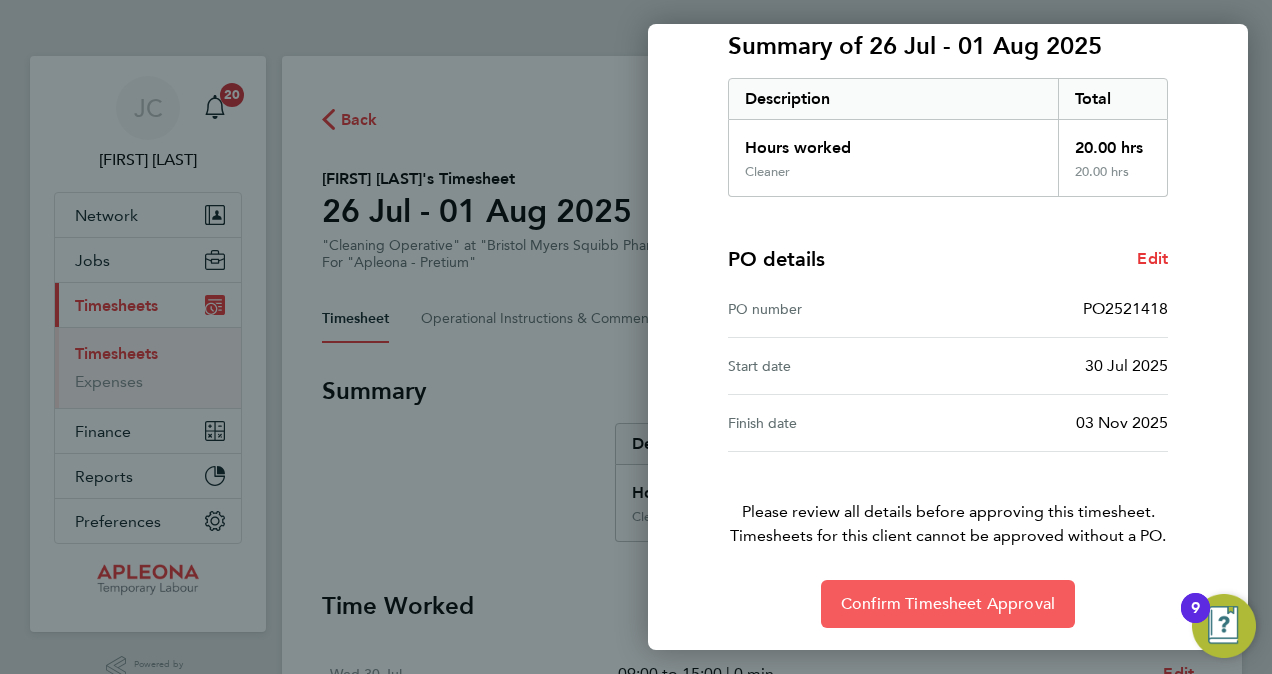 click on "Confirm Timesheet Approval" 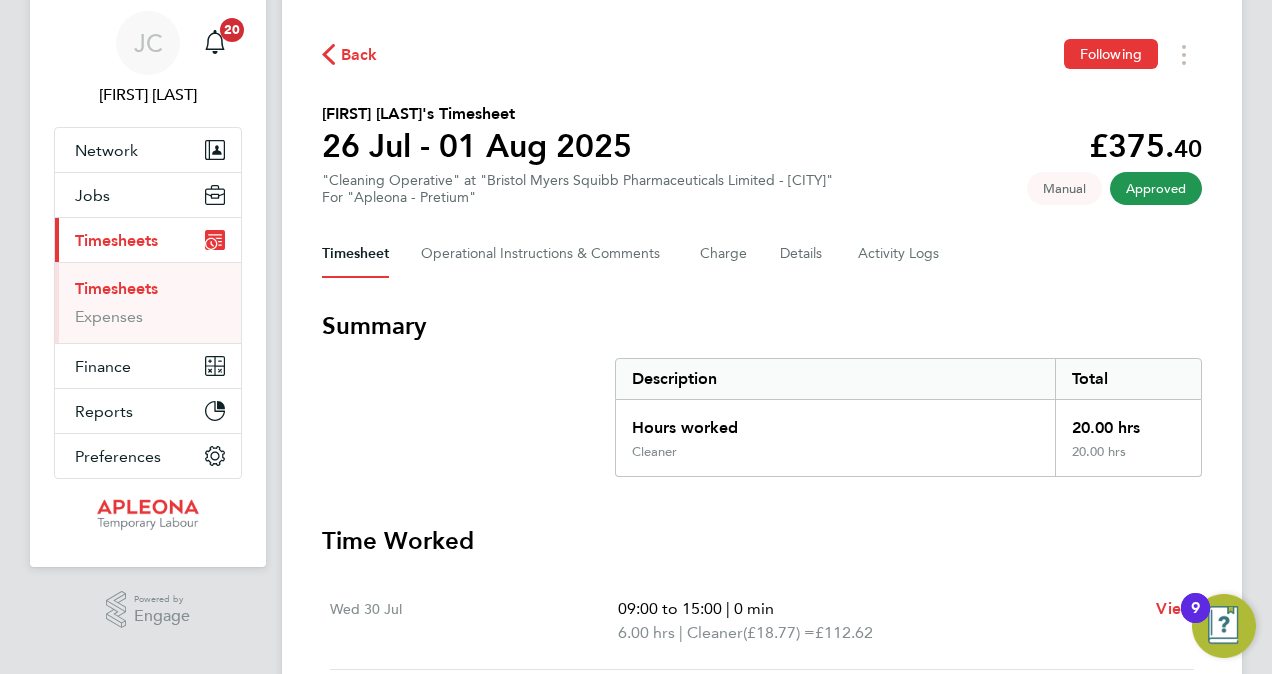 scroll, scrollTop: 0, scrollLeft: 0, axis: both 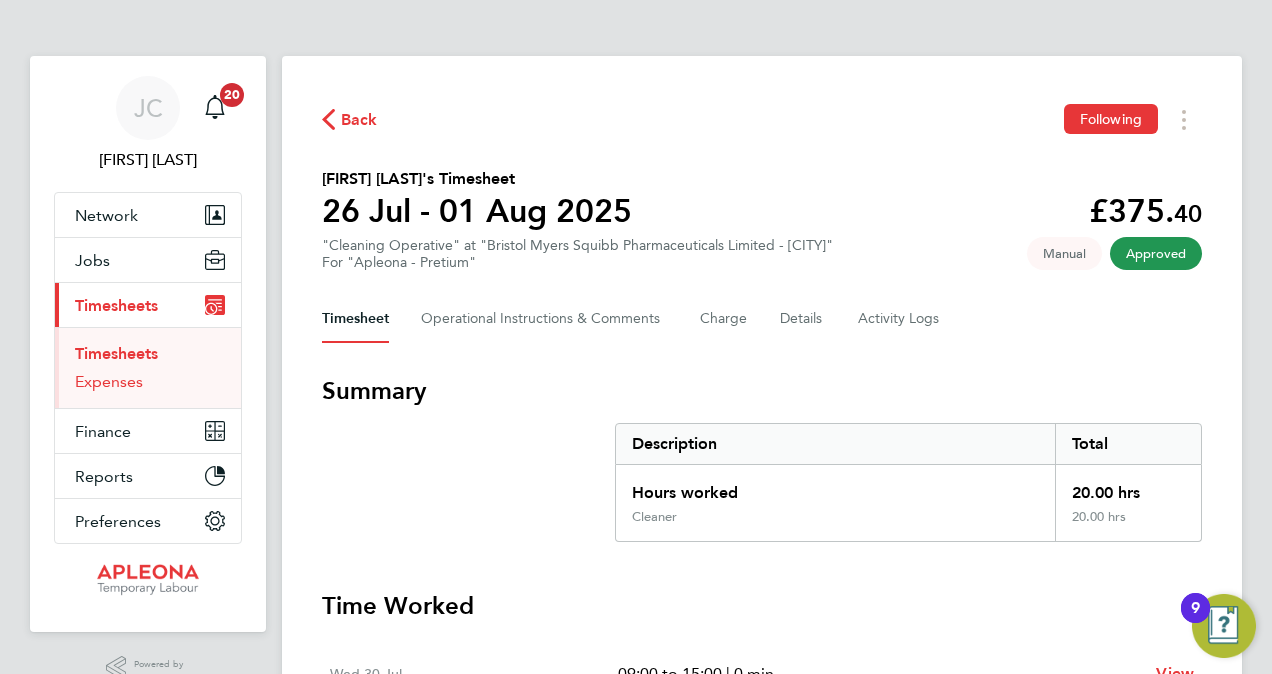 click on "Expenses" at bounding box center [109, 381] 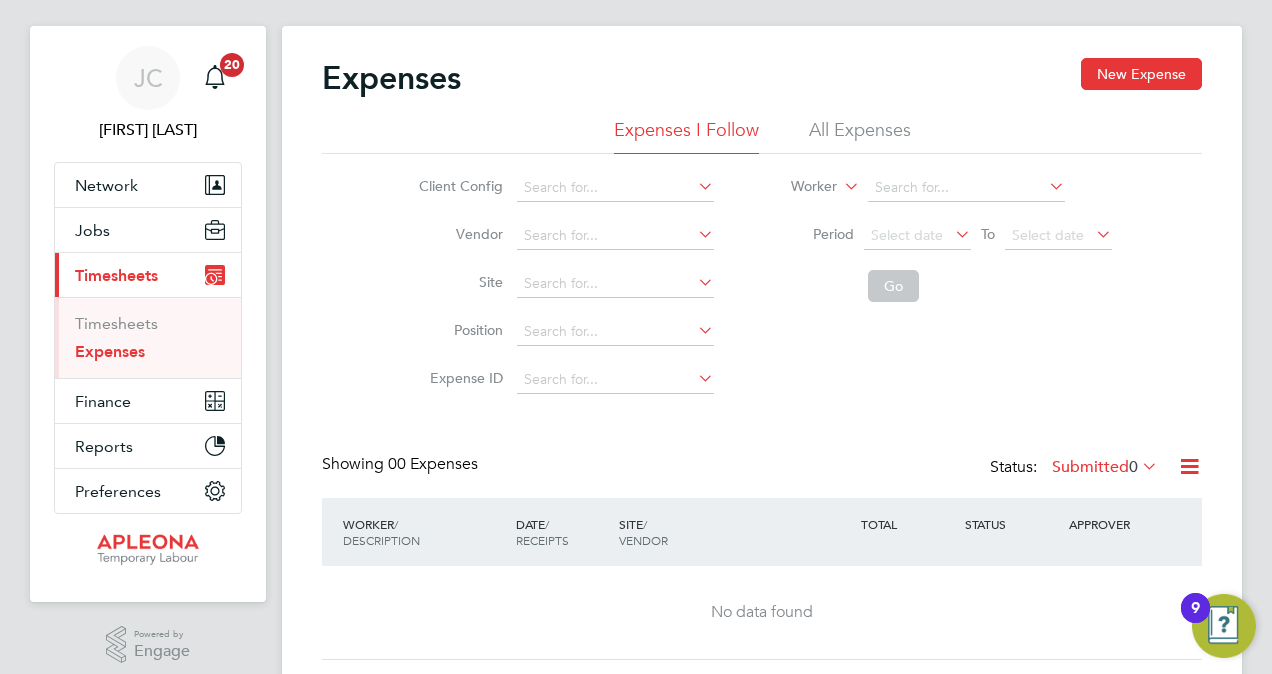 scroll, scrollTop: 0, scrollLeft: 0, axis: both 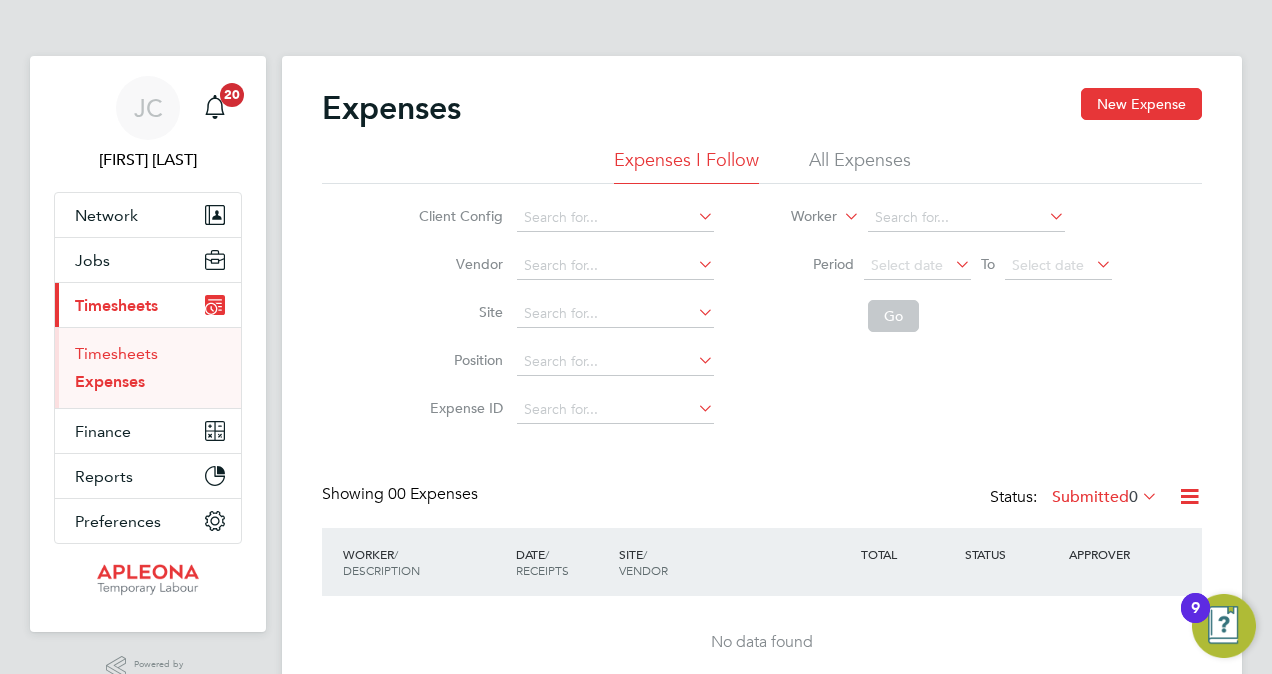 click on "Timesheets" at bounding box center (116, 353) 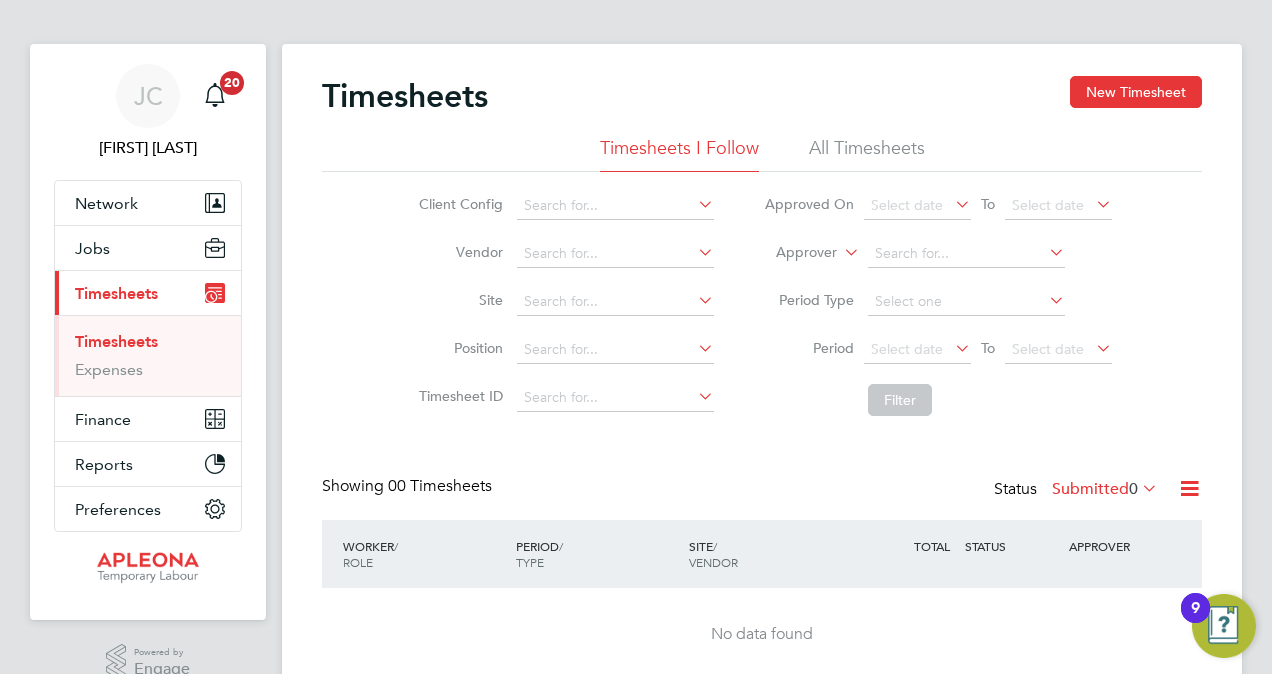 scroll, scrollTop: 90, scrollLeft: 0, axis: vertical 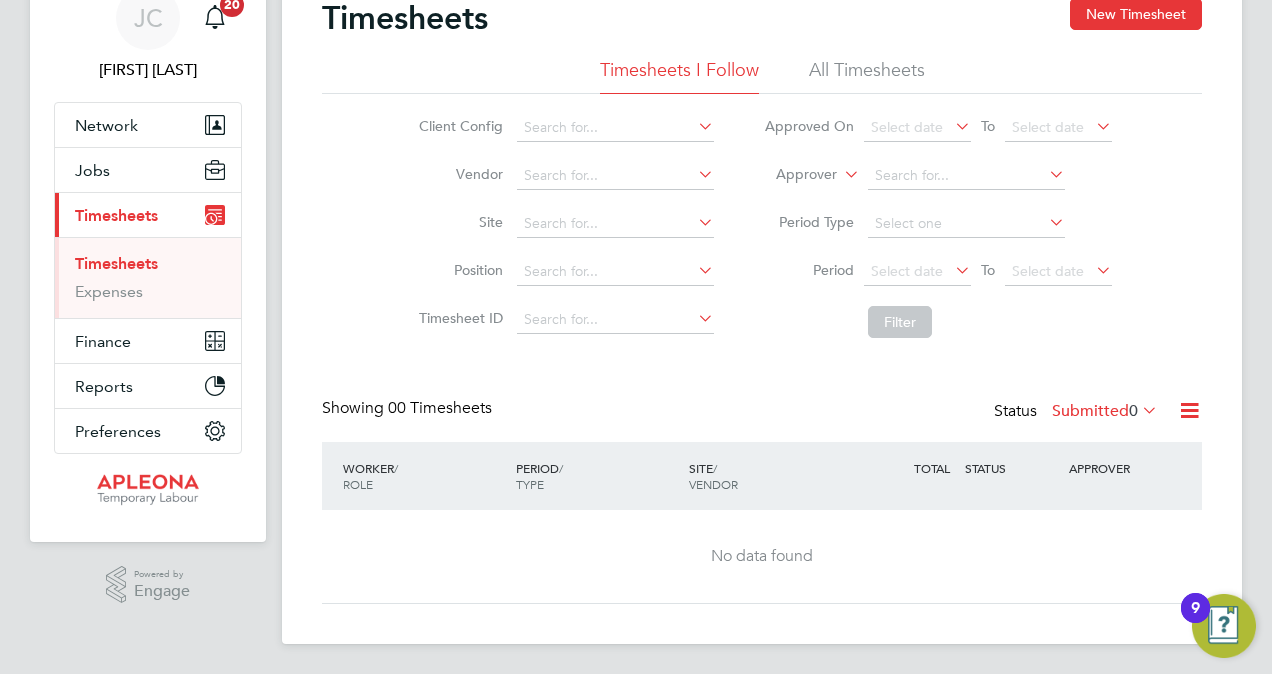 click on "Timesheets" at bounding box center (116, 263) 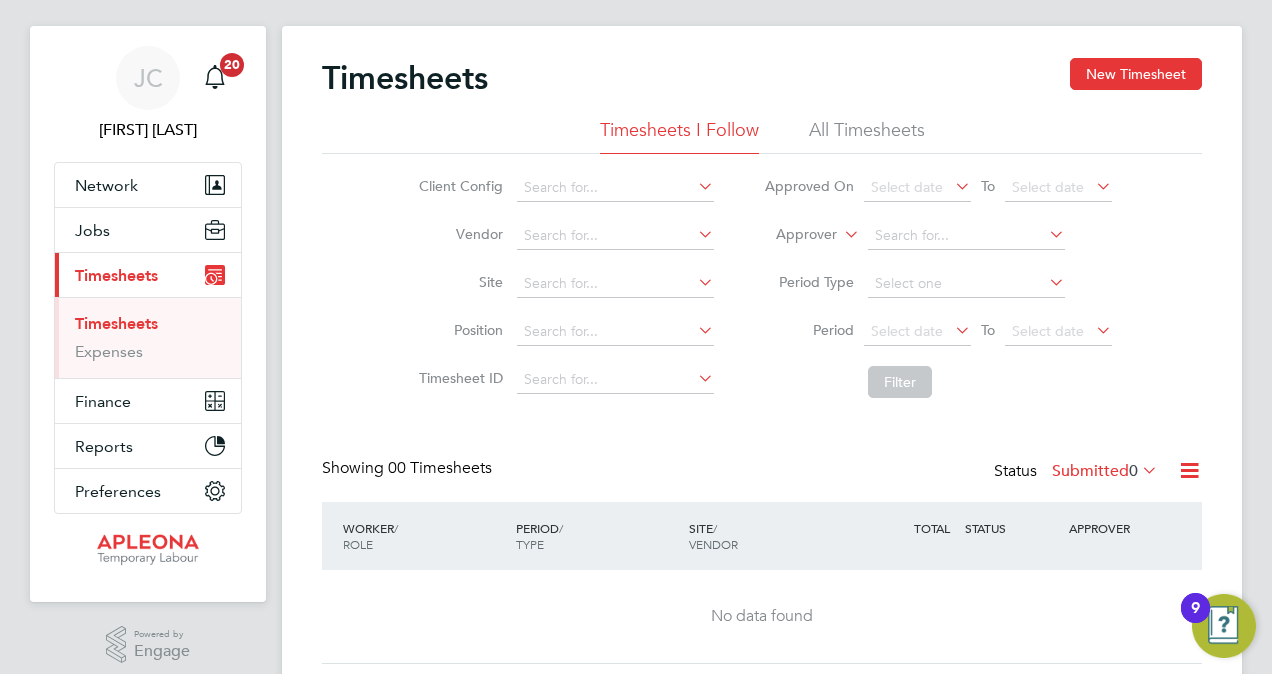 scroll, scrollTop: 0, scrollLeft: 0, axis: both 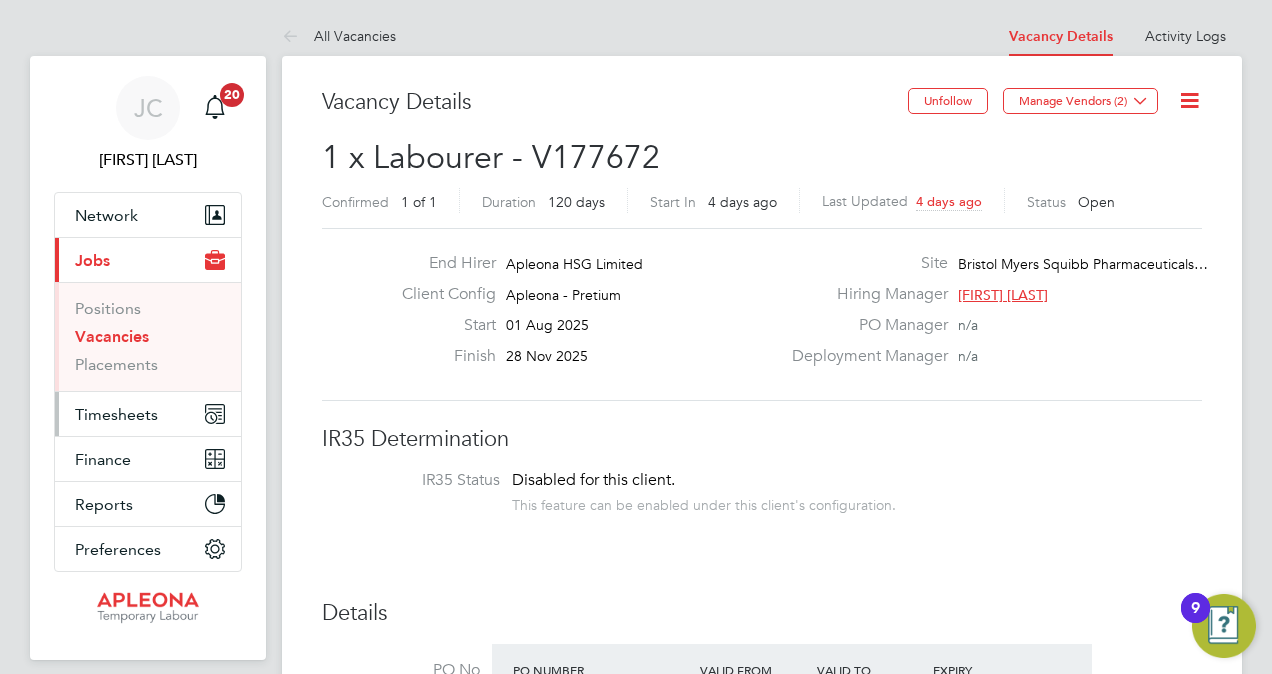 click on "Timesheets" at bounding box center (116, 414) 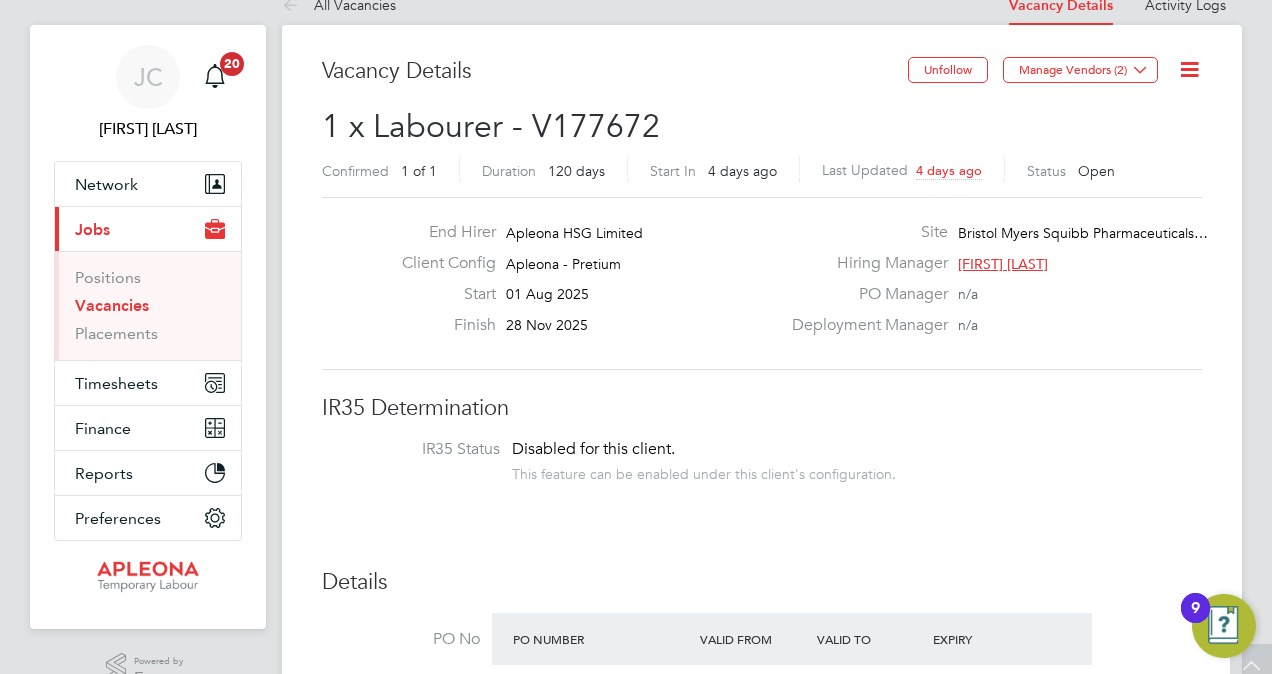 scroll, scrollTop: 0, scrollLeft: 0, axis: both 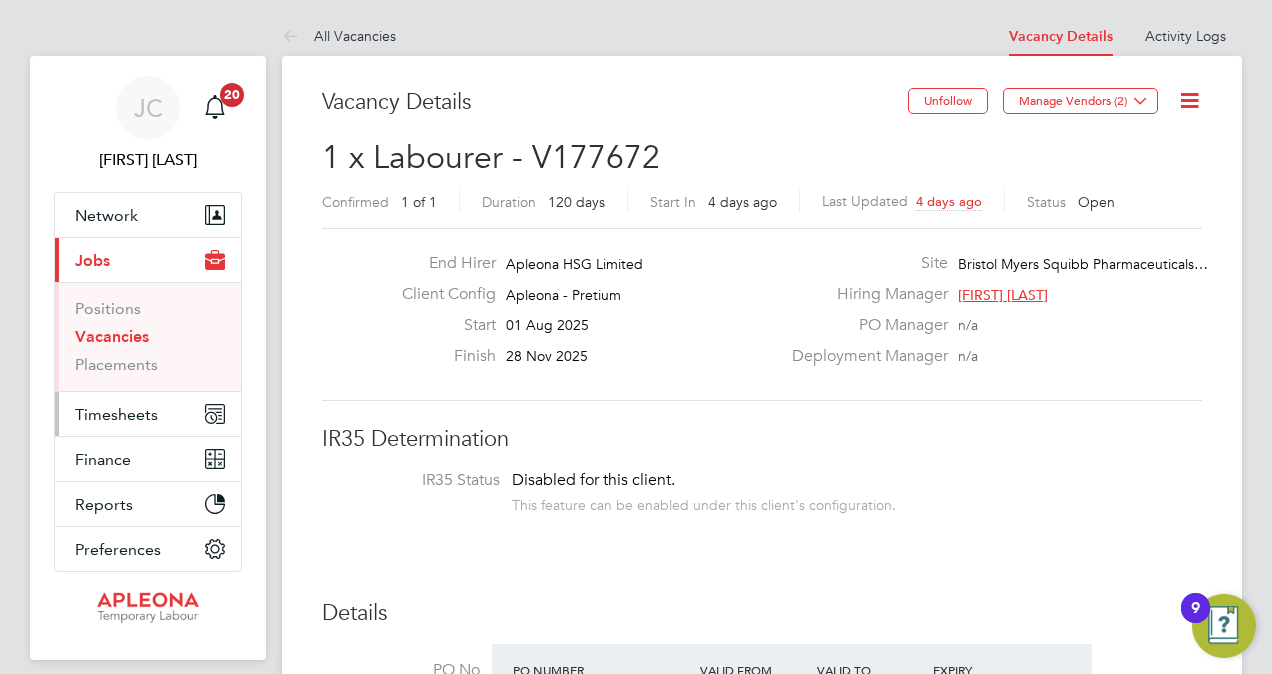 click on "Timesheets" at bounding box center (116, 414) 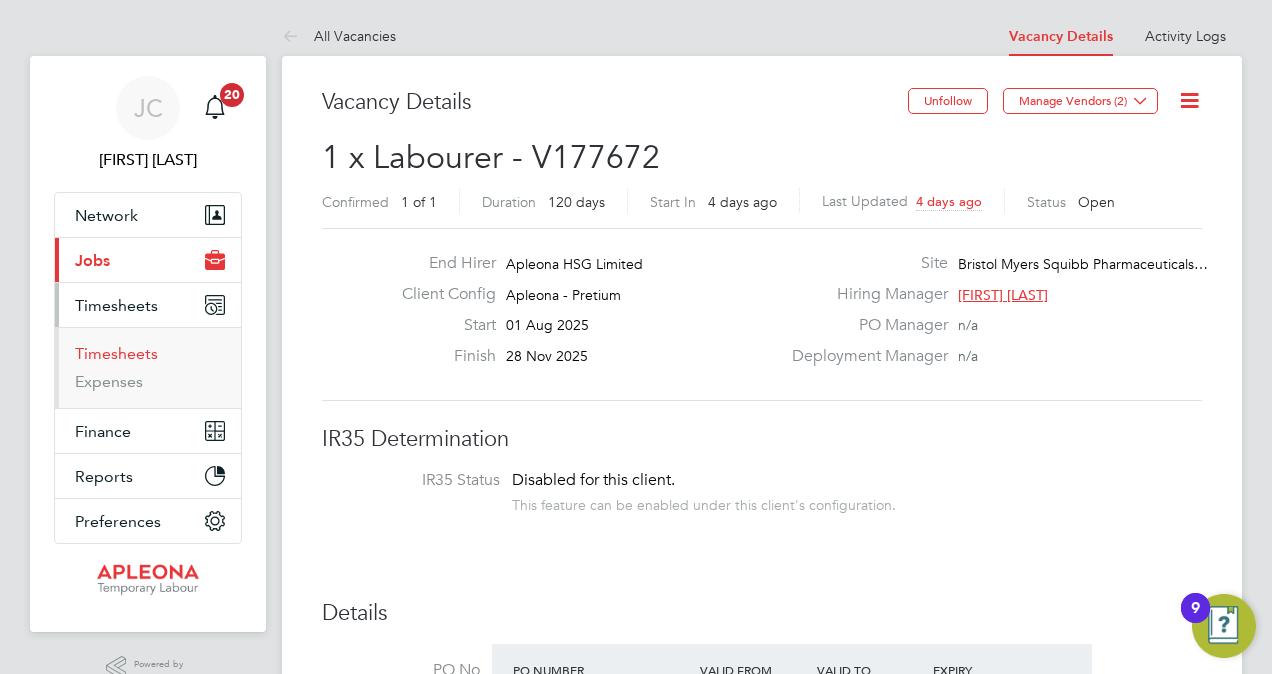 click on "Timesheets" at bounding box center (116, 353) 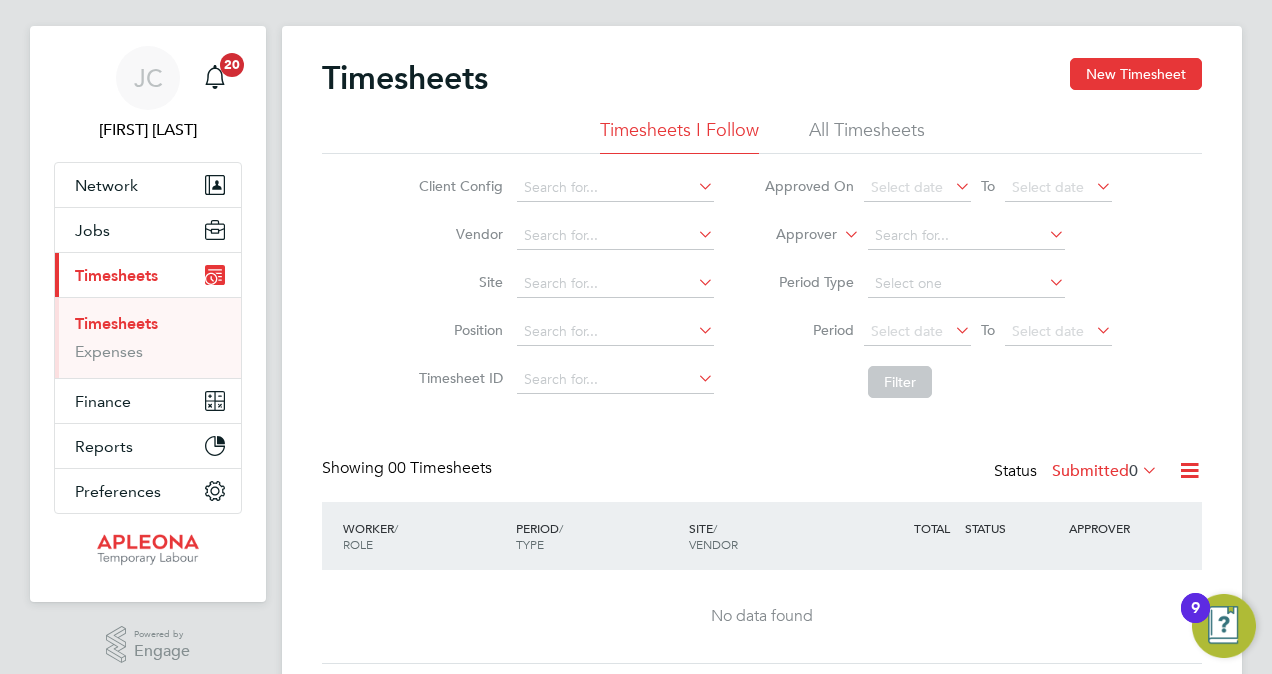scroll, scrollTop: 0, scrollLeft: 0, axis: both 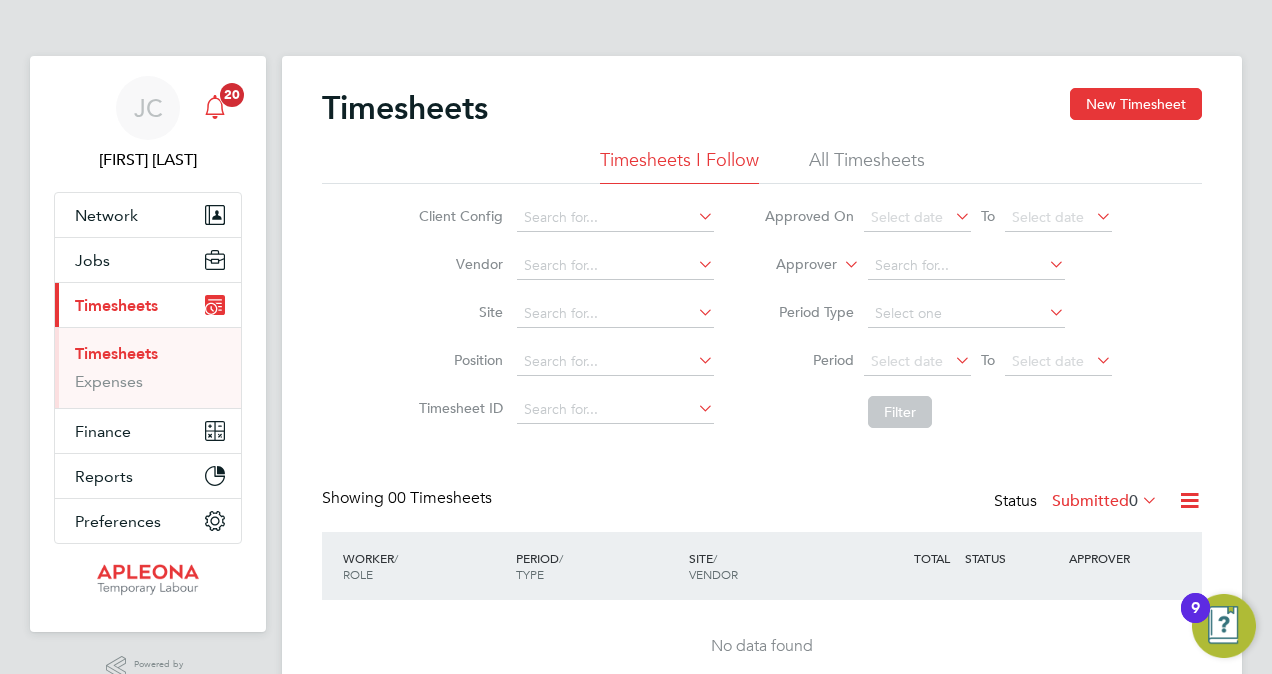 click on "20" at bounding box center [232, 95] 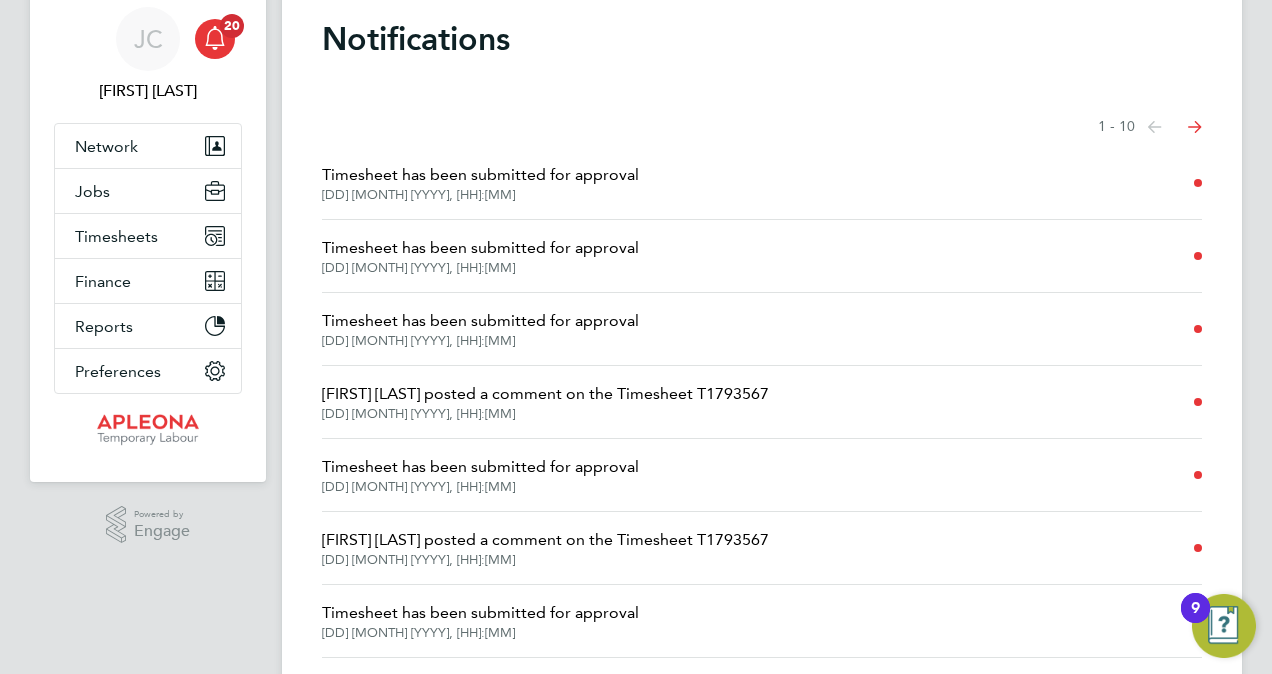 scroll, scrollTop: 100, scrollLeft: 0, axis: vertical 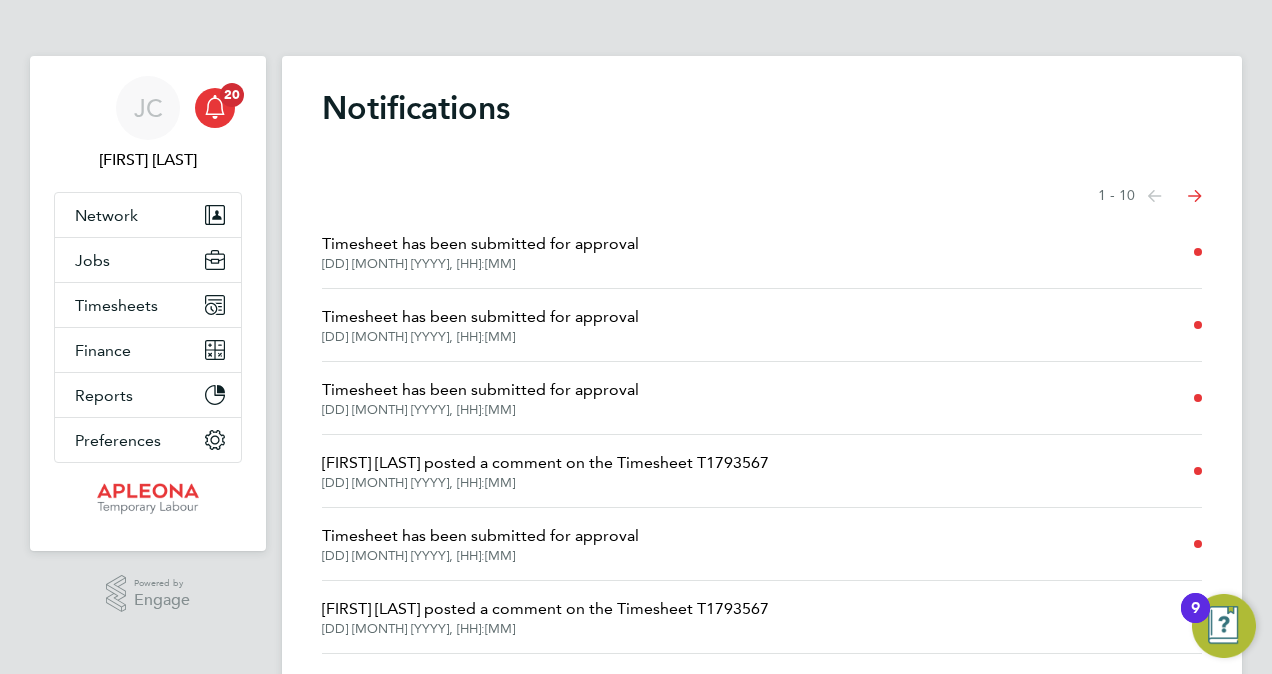 click on "Timesheet  has been submitted for approval" 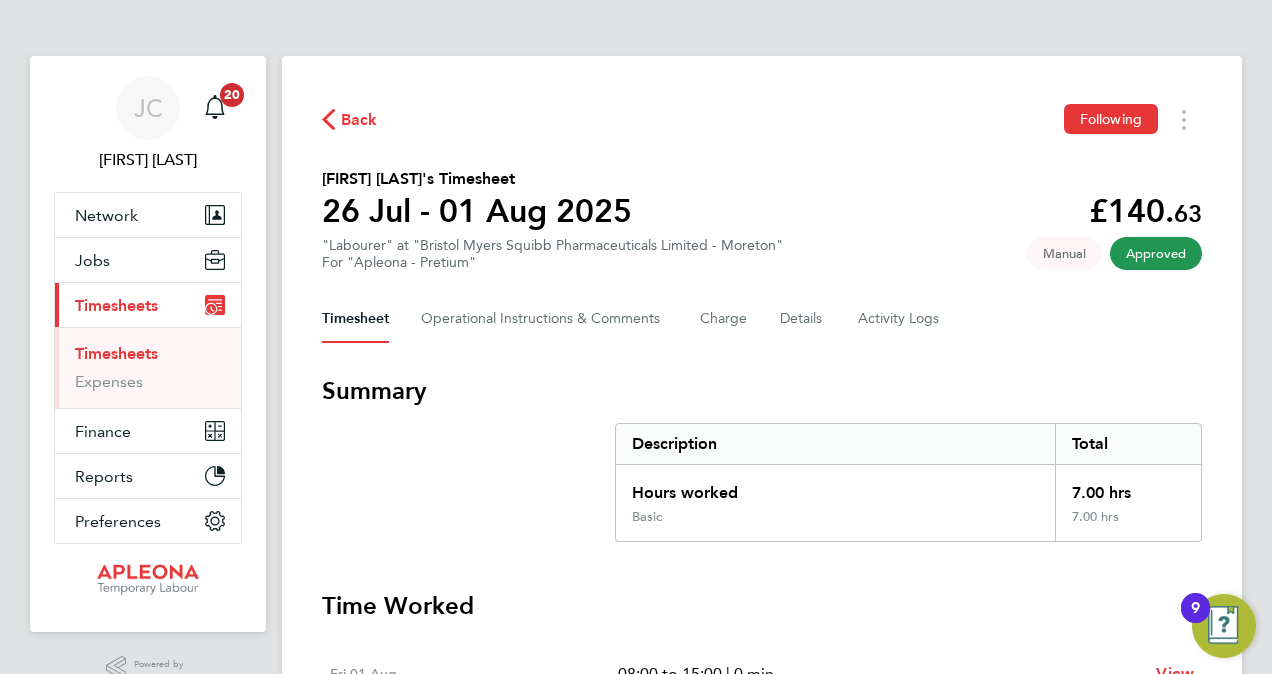 scroll, scrollTop: 0, scrollLeft: 0, axis: both 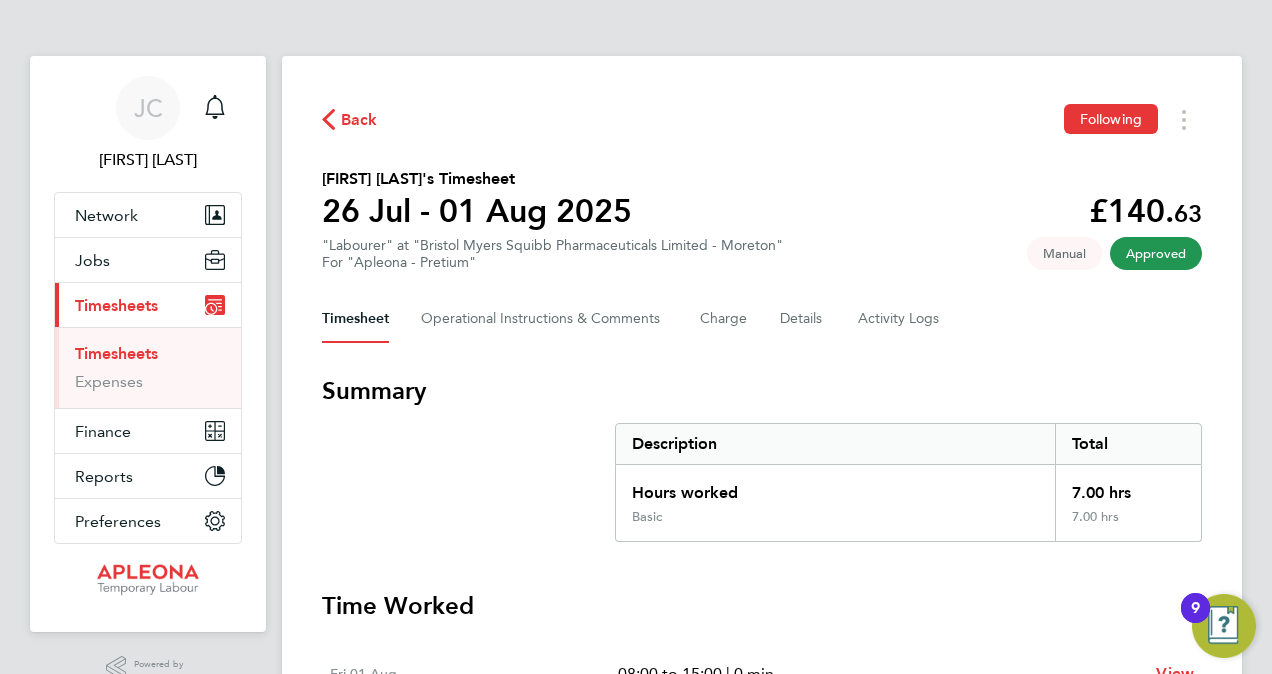 click on "Back" 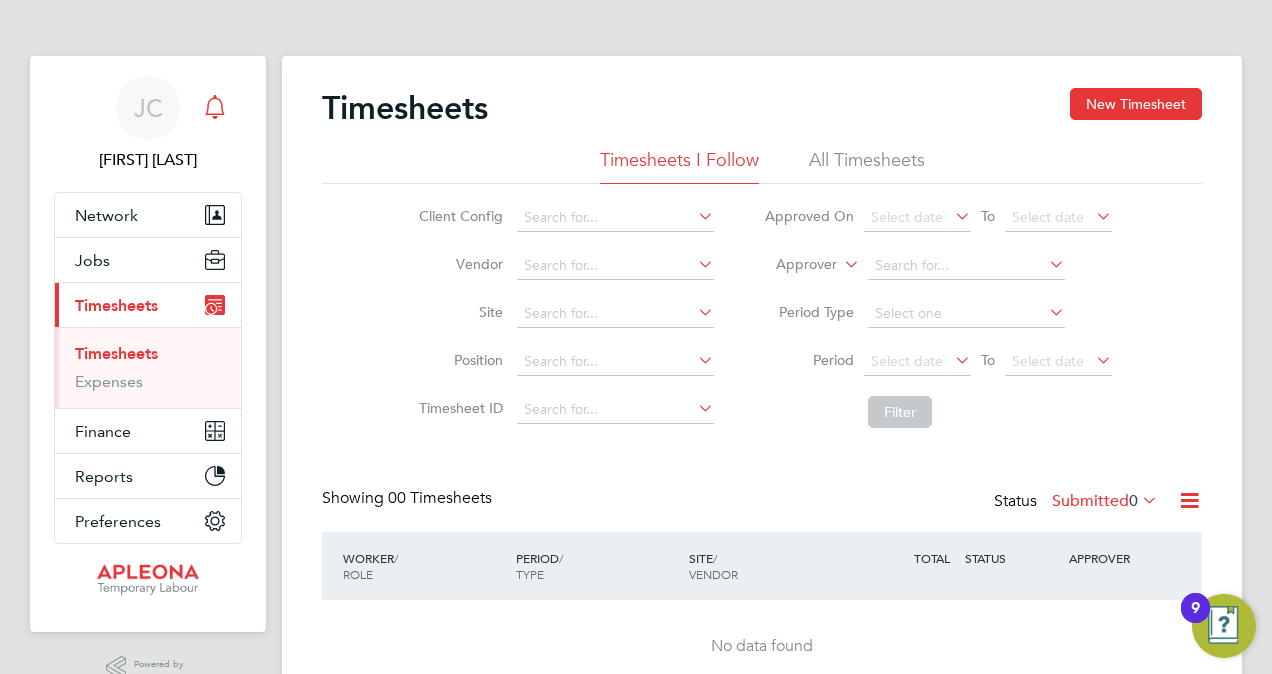 click 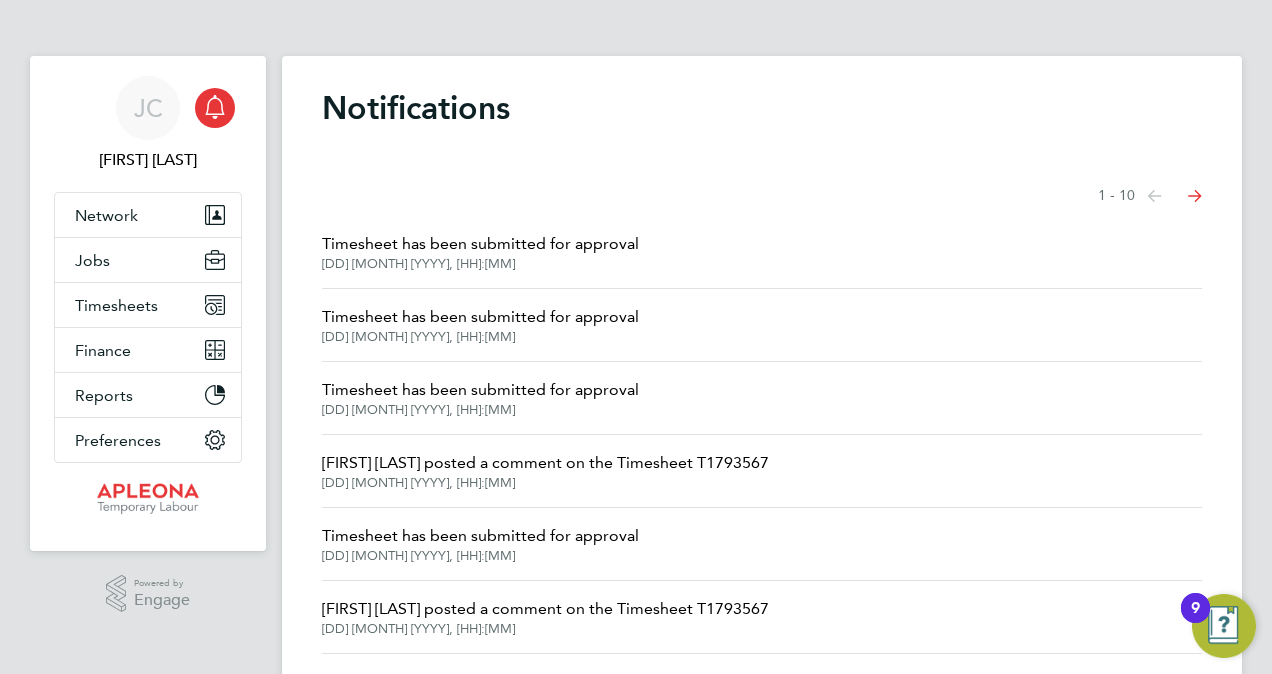click on "Timesheet  has been submitted for approval" 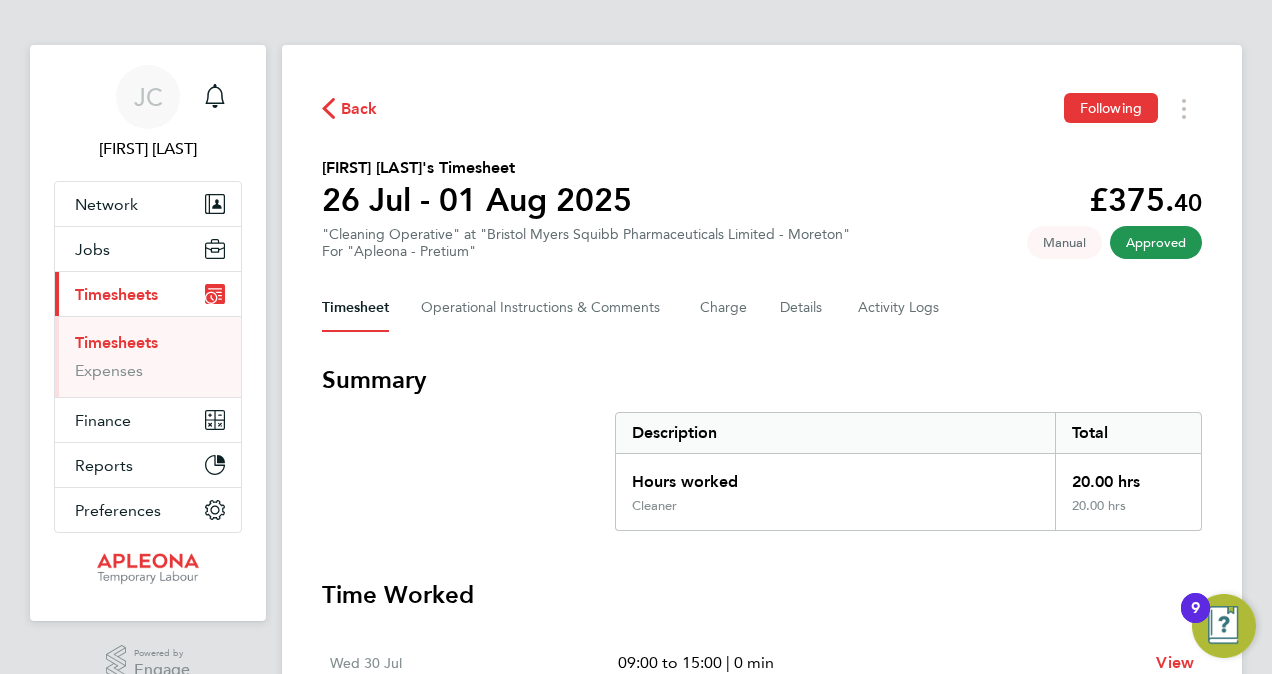 scroll, scrollTop: 0, scrollLeft: 0, axis: both 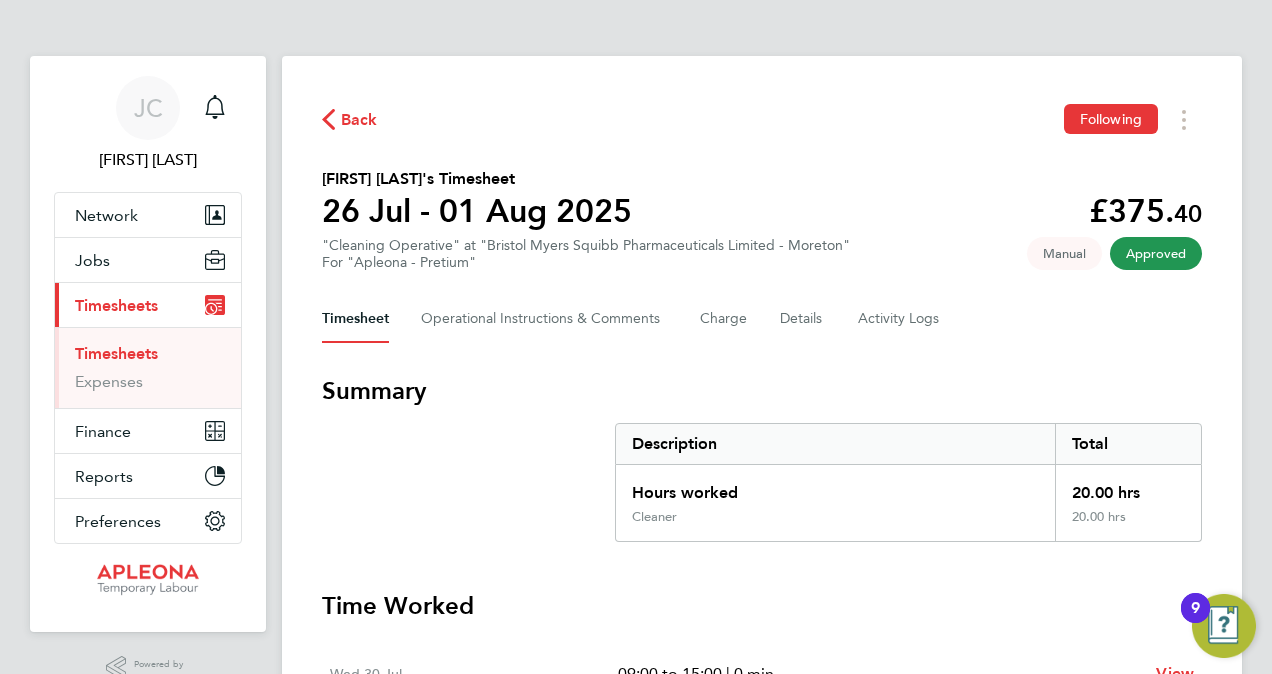 click 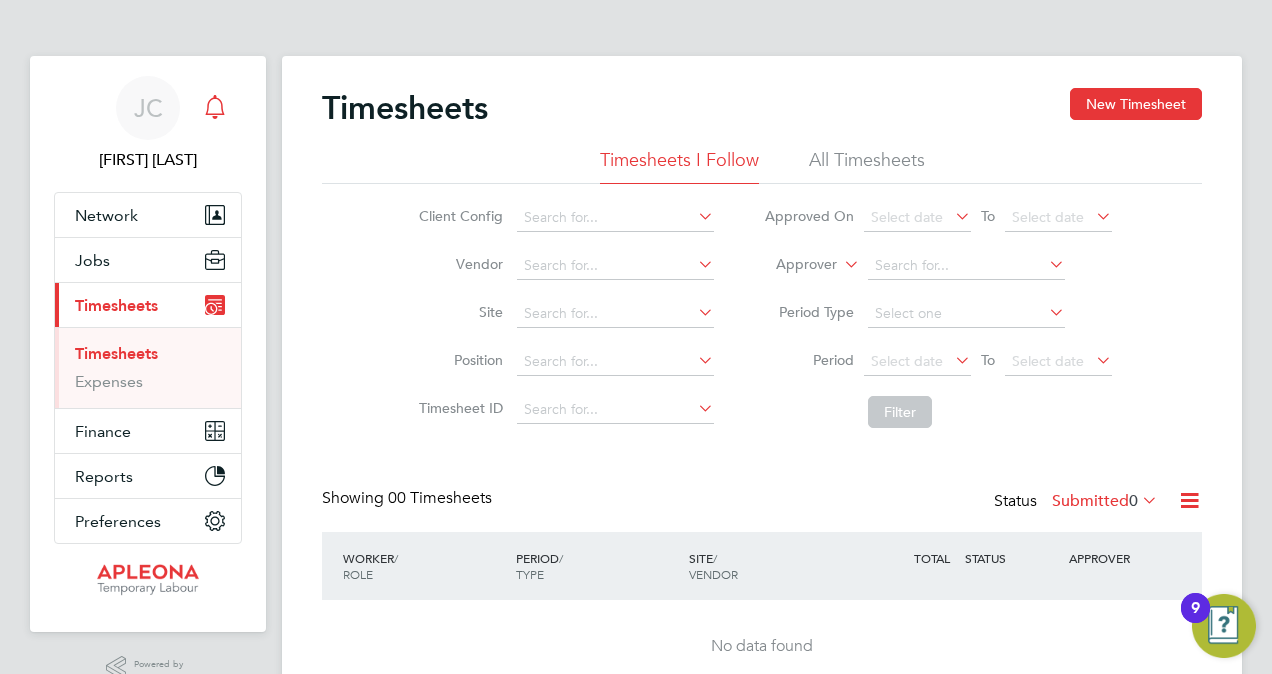 click 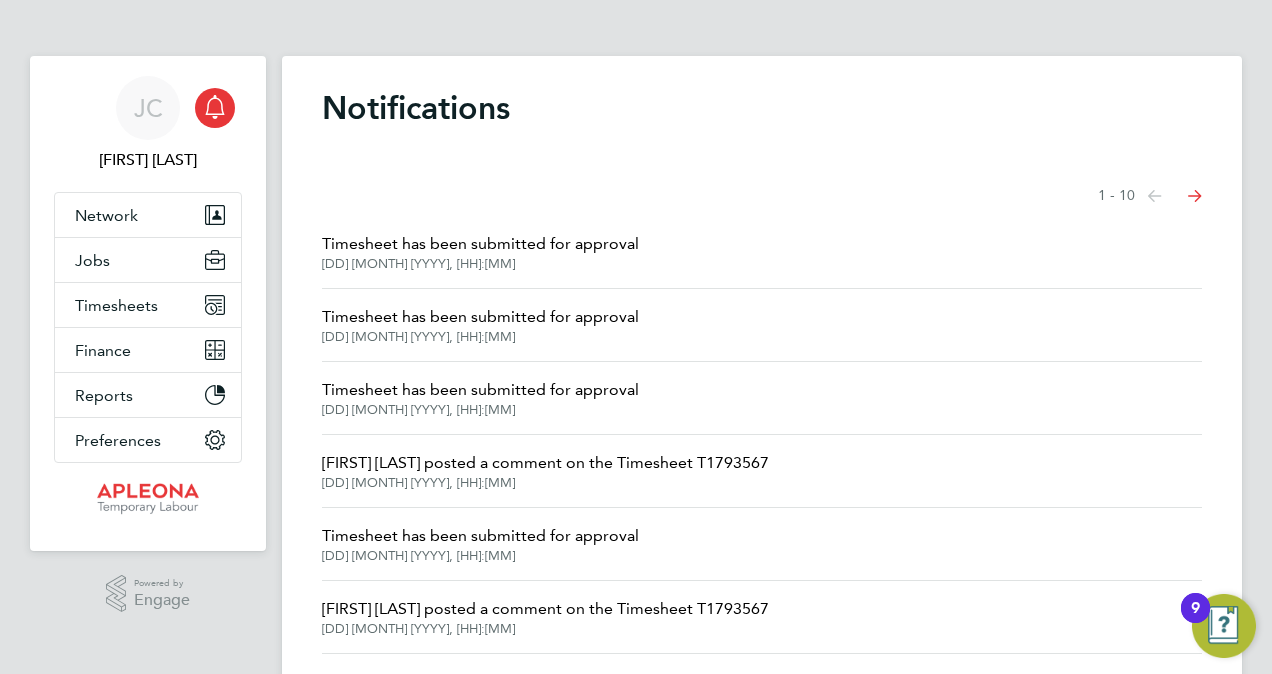 click on "Timesheet  has been submitted for approval" 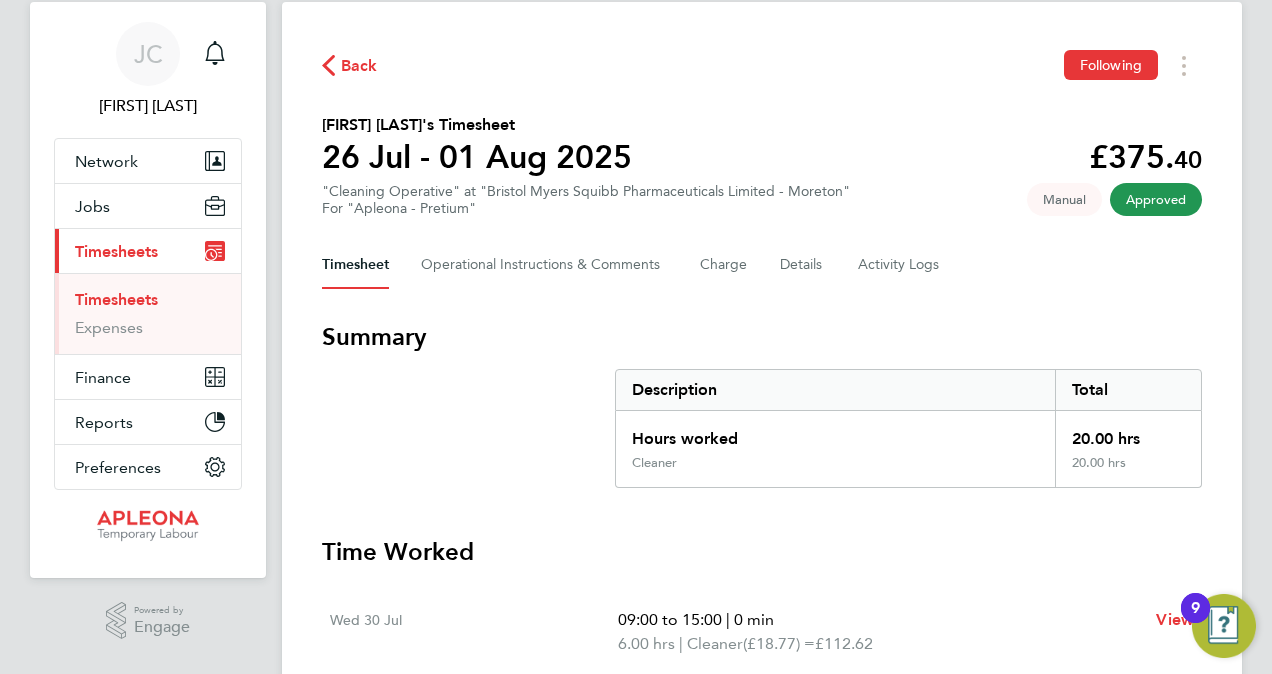 scroll, scrollTop: 0, scrollLeft: 0, axis: both 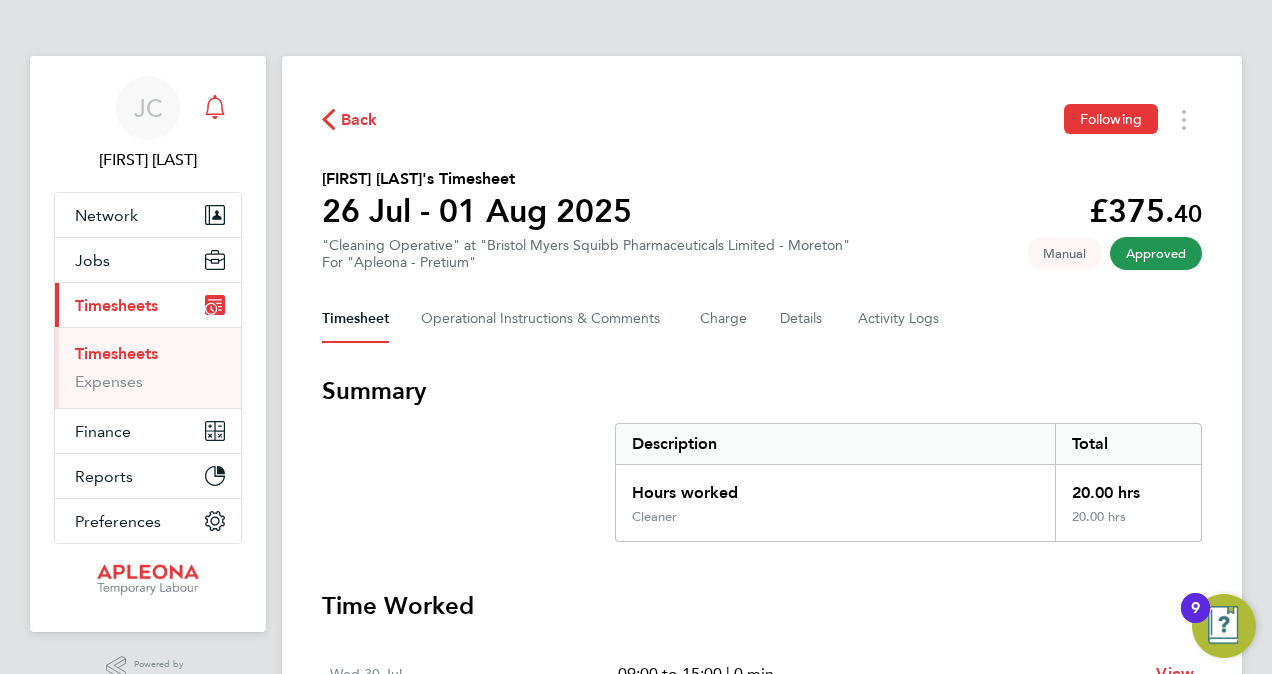 click 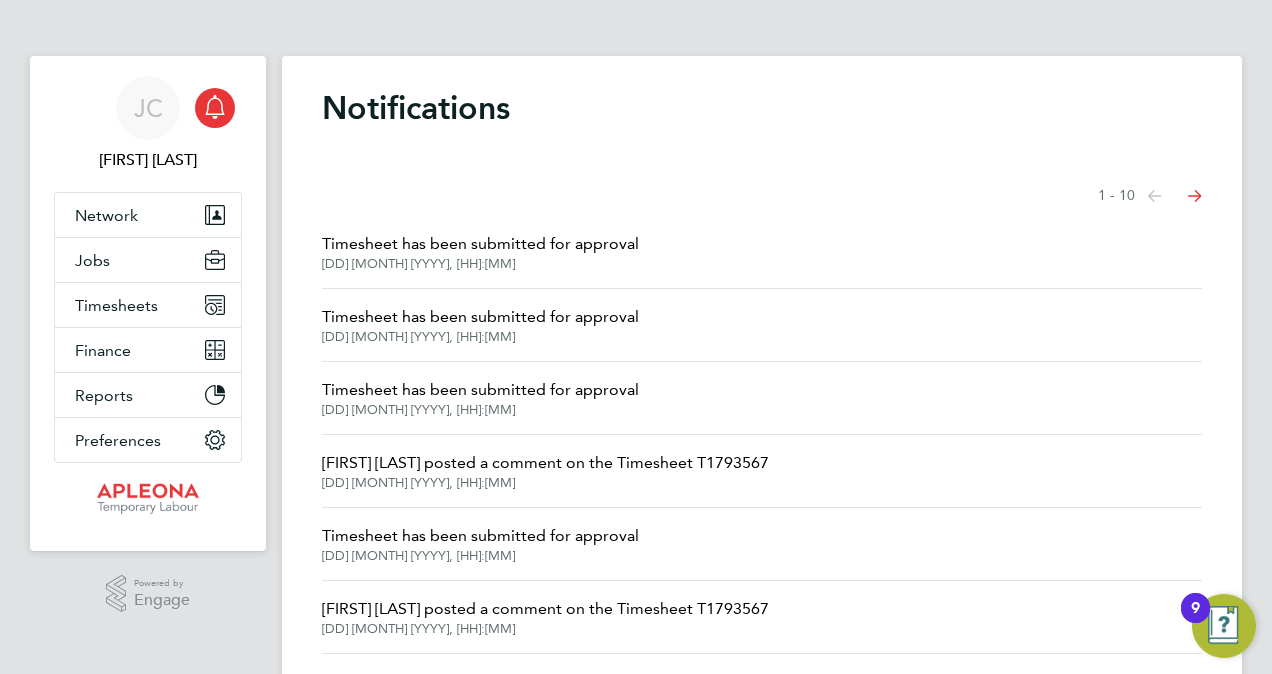 click on "Timesheet  has been submitted for approval" 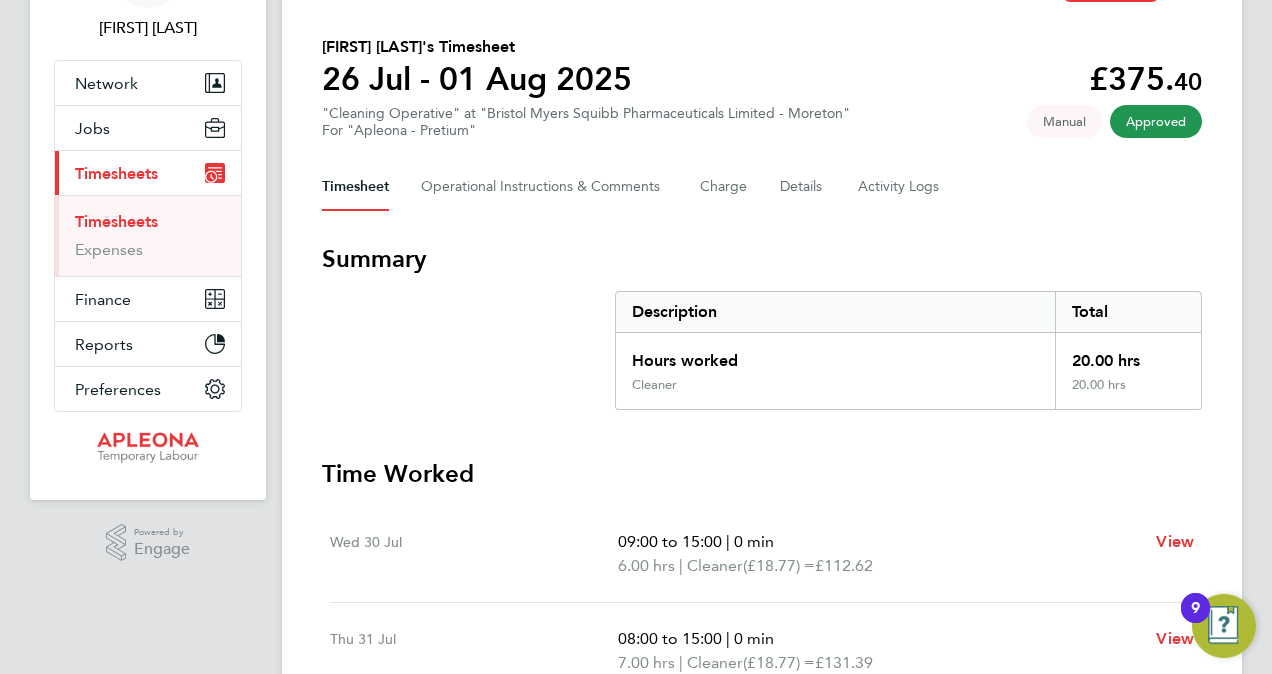 scroll, scrollTop: 0, scrollLeft: 0, axis: both 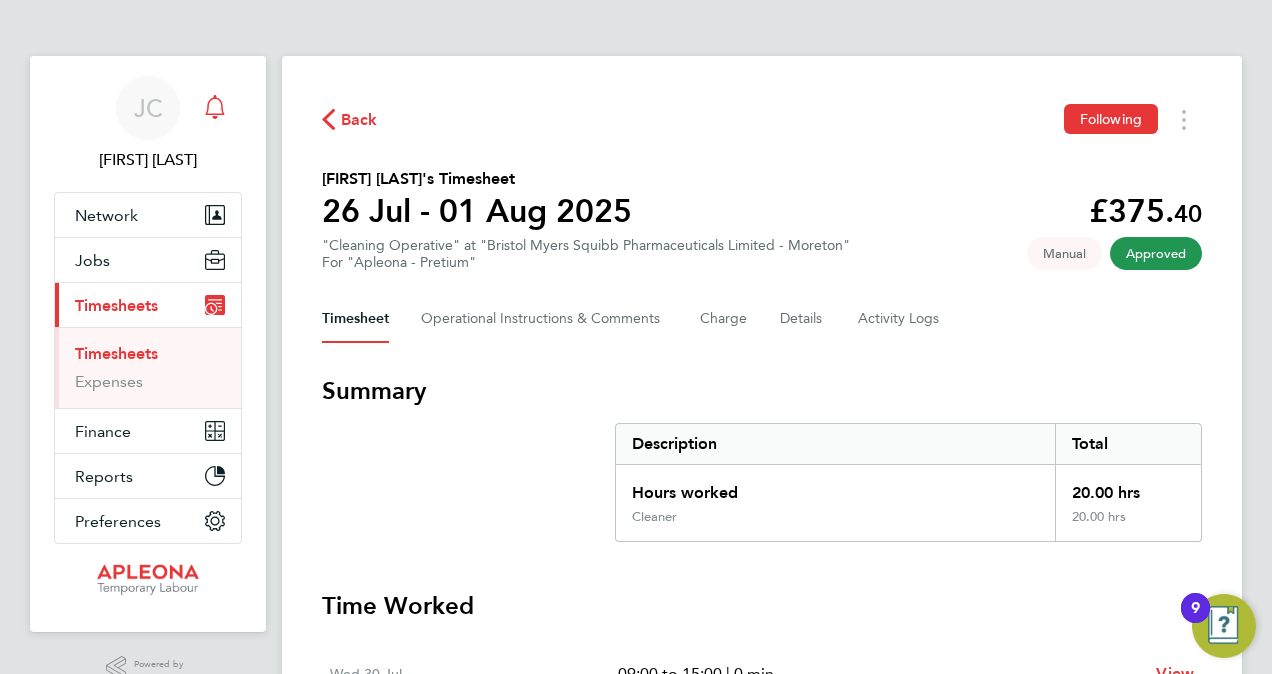 click 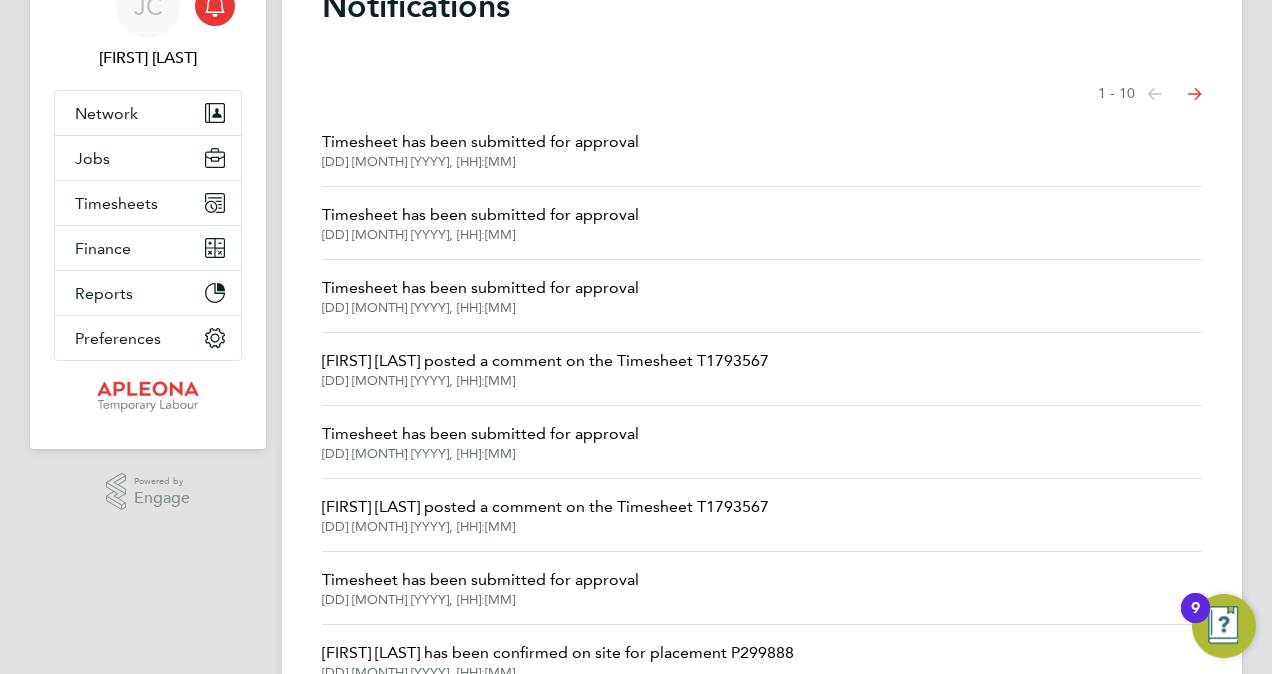 scroll, scrollTop: 200, scrollLeft: 0, axis: vertical 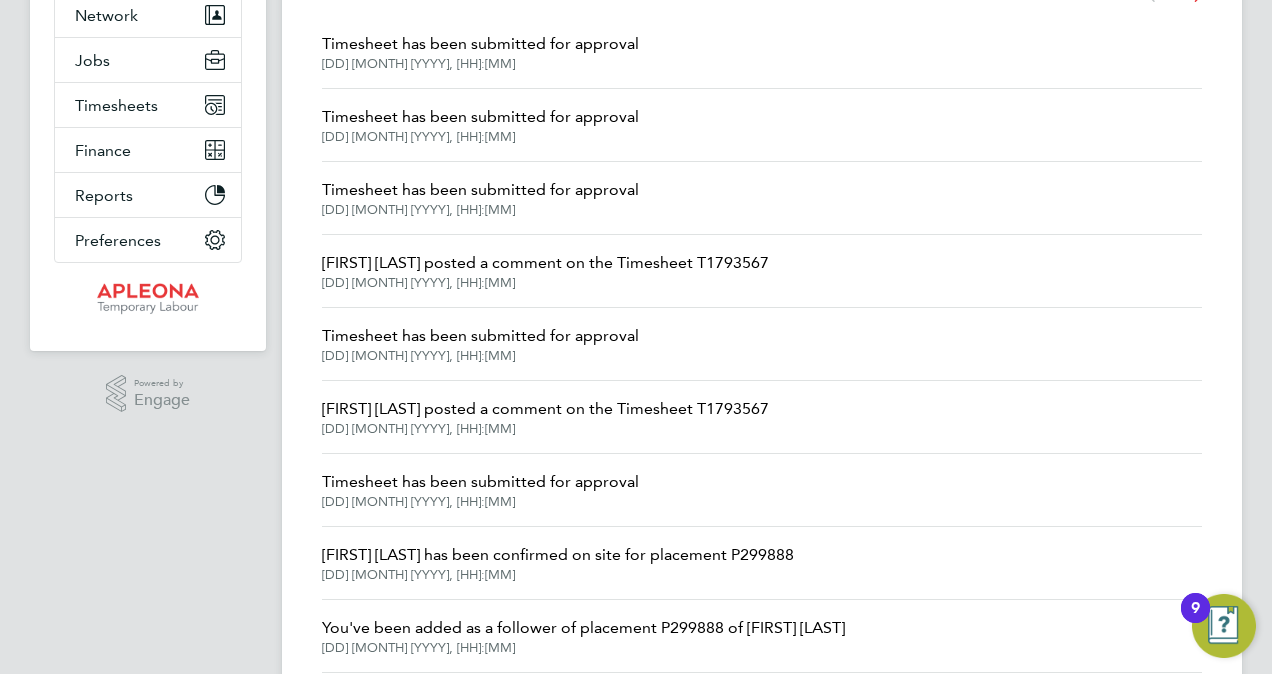 click on "Timesheet  has been submitted for approval" 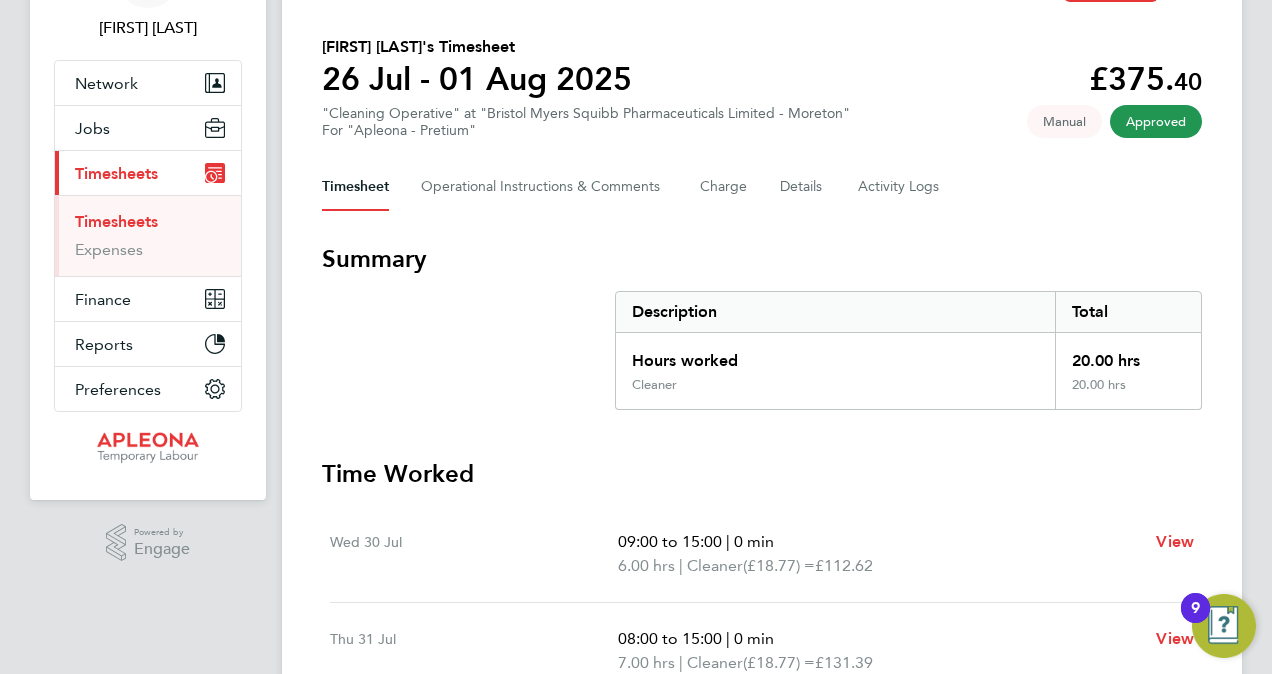 scroll, scrollTop: 32, scrollLeft: 0, axis: vertical 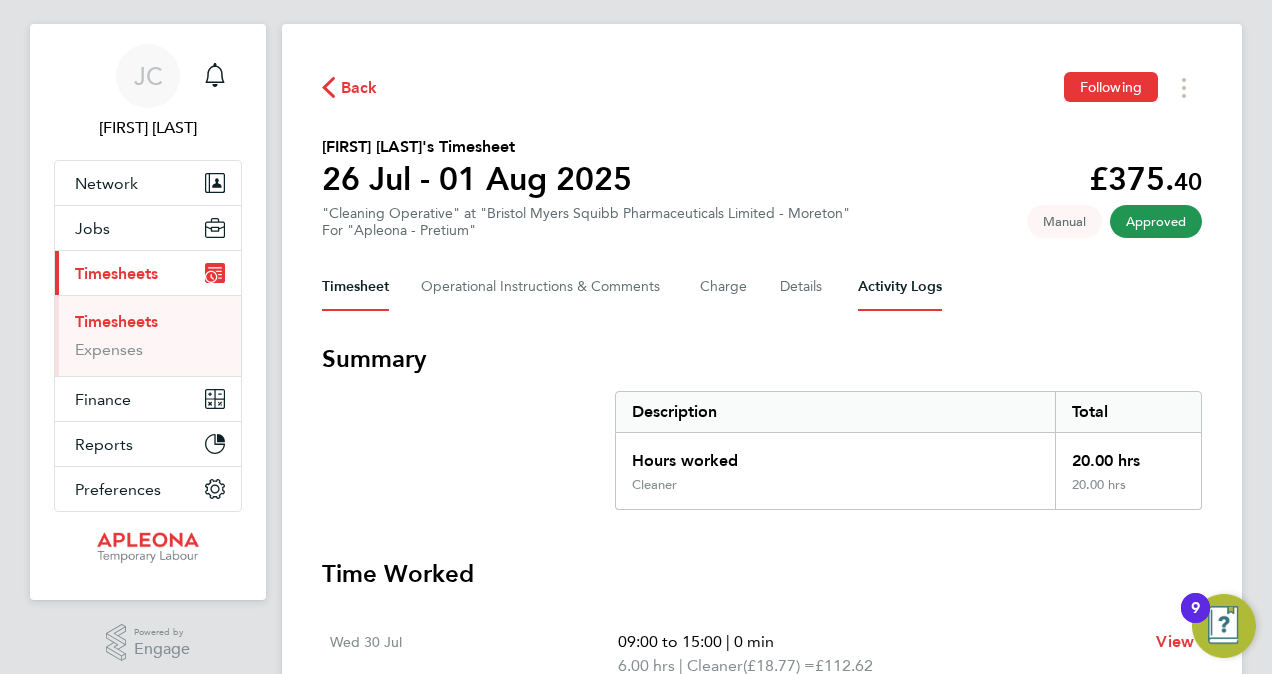 click on "Activity Logs" at bounding box center (900, 287) 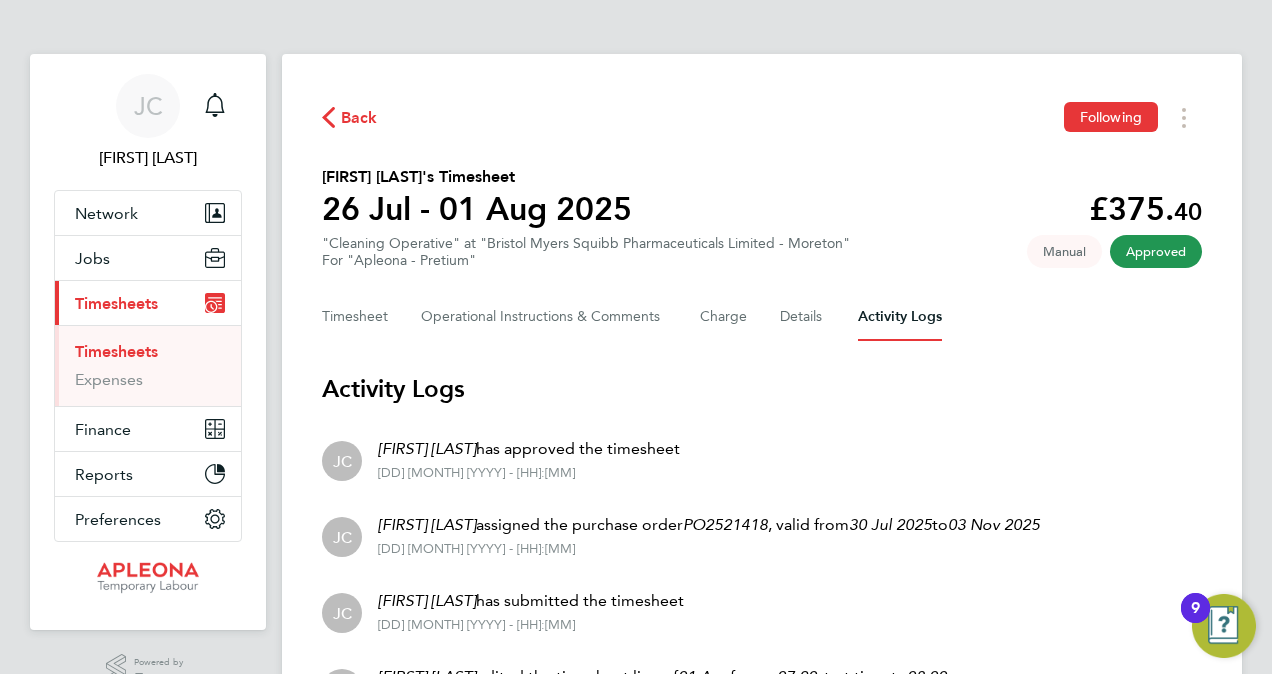 scroll, scrollTop: 0, scrollLeft: 0, axis: both 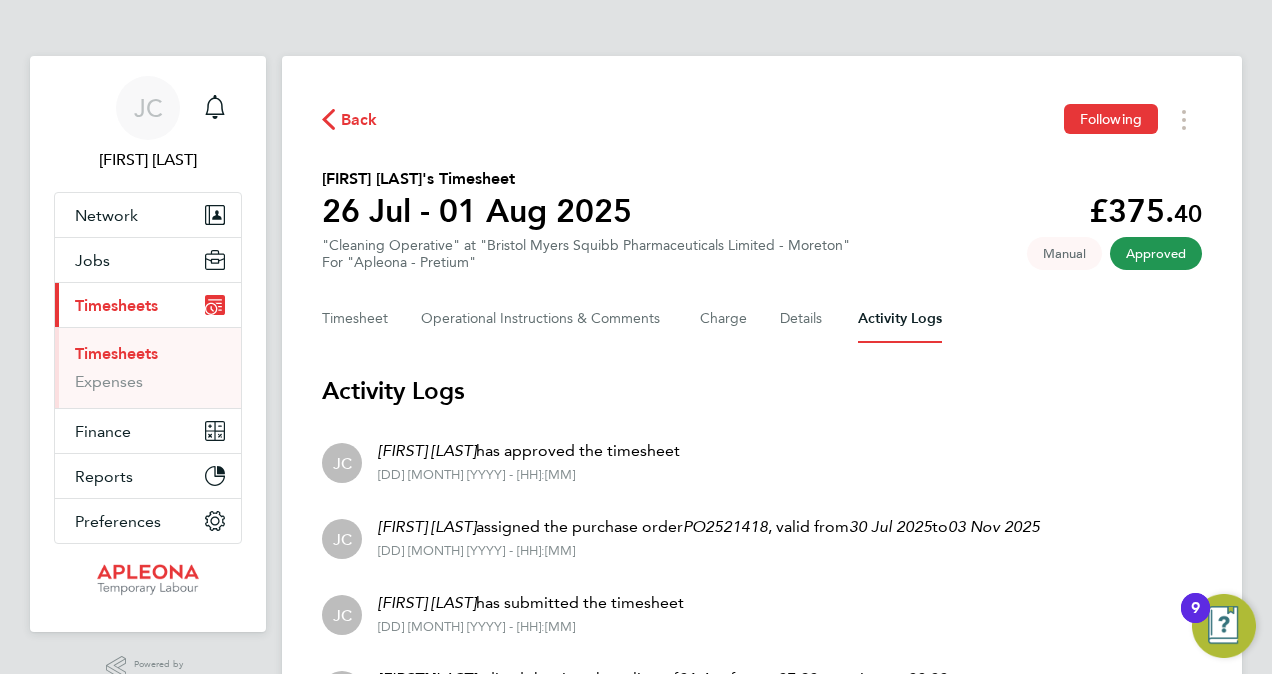 click on "Timesheets" at bounding box center (116, 353) 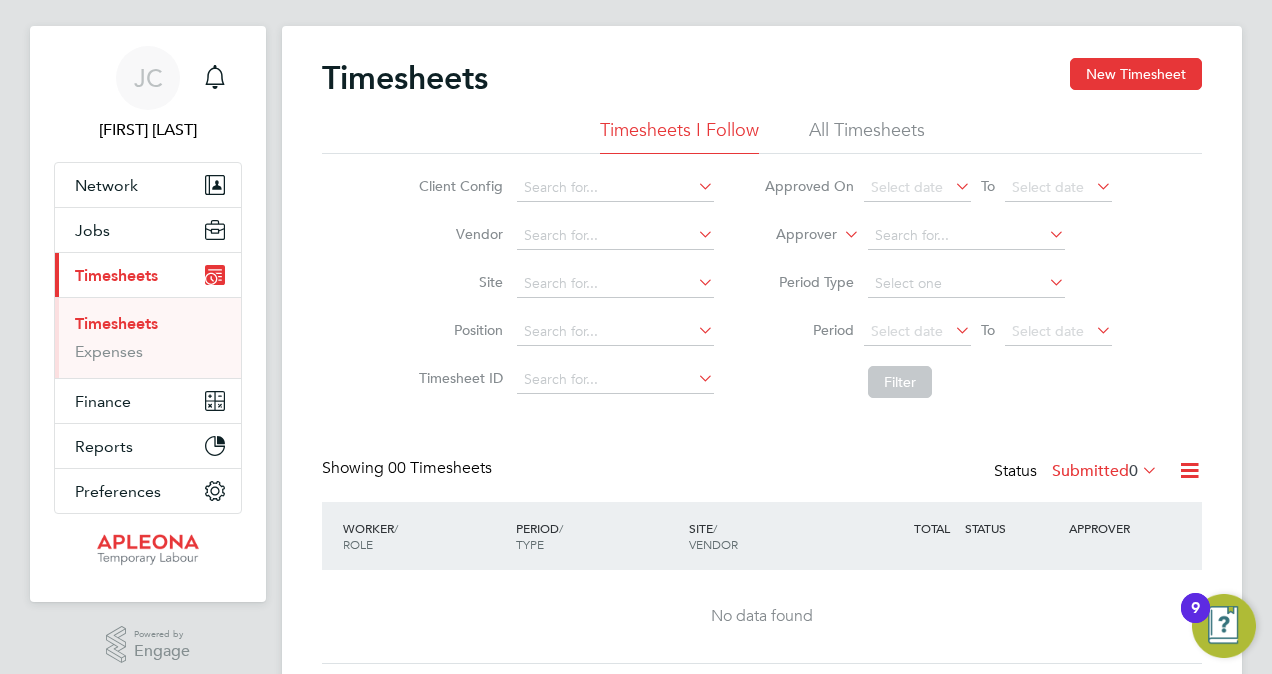 scroll, scrollTop: 0, scrollLeft: 0, axis: both 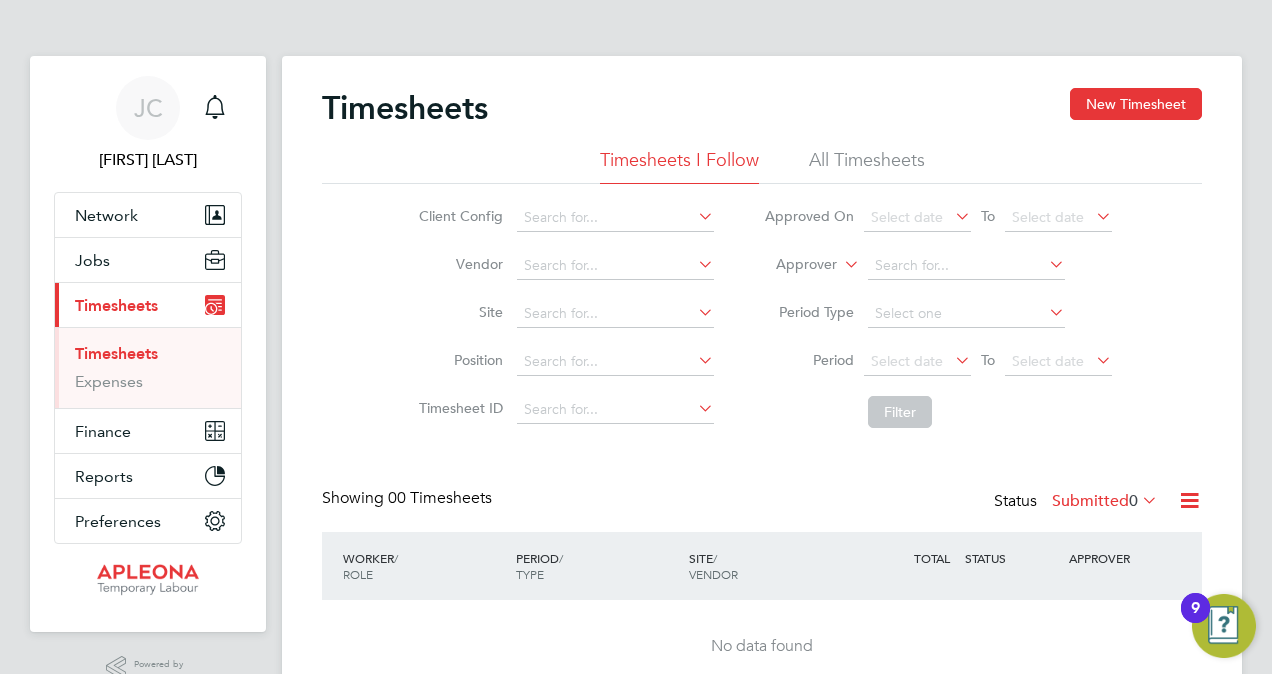 click on "All Timesheets" 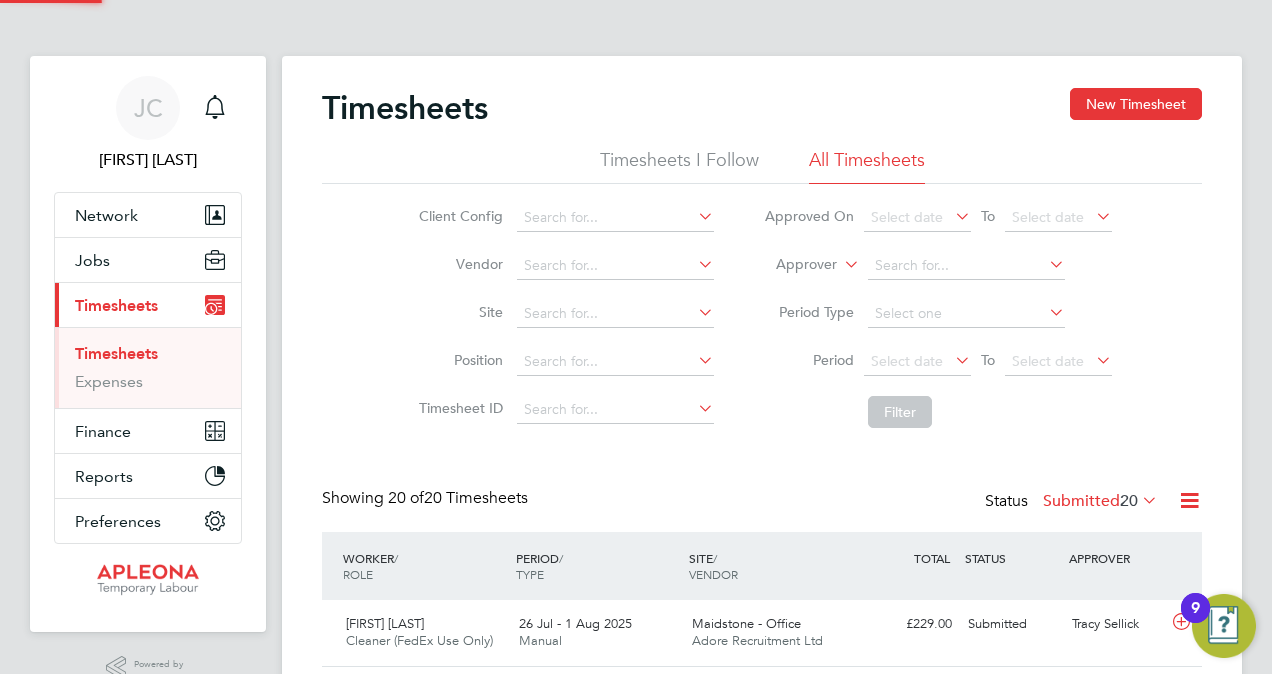 scroll, scrollTop: 10, scrollLeft: 10, axis: both 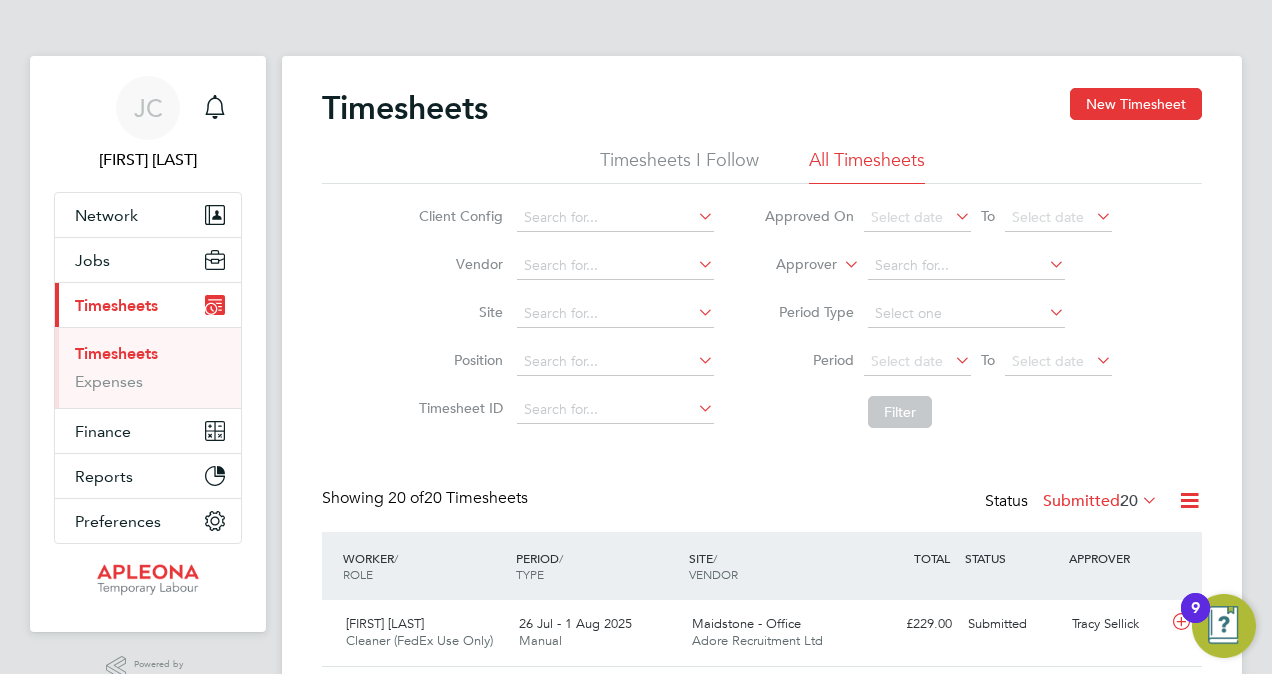 click on "Timesheets I Follow" 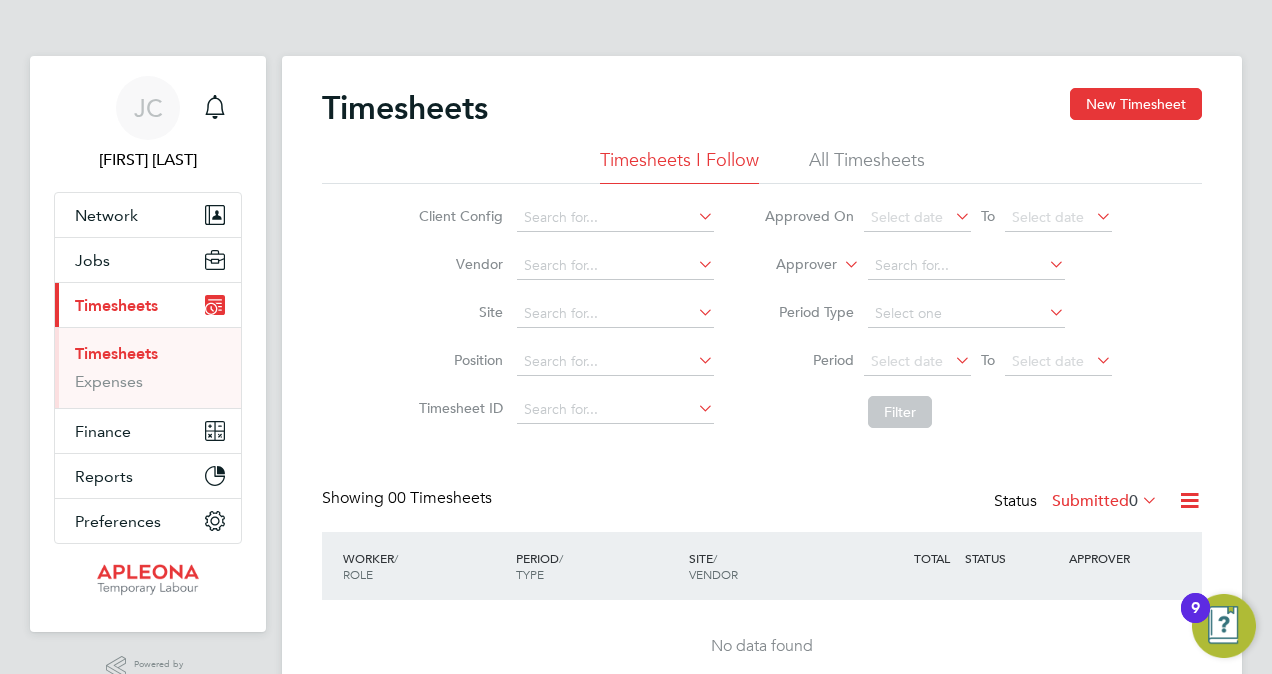 click on "All Timesheets" 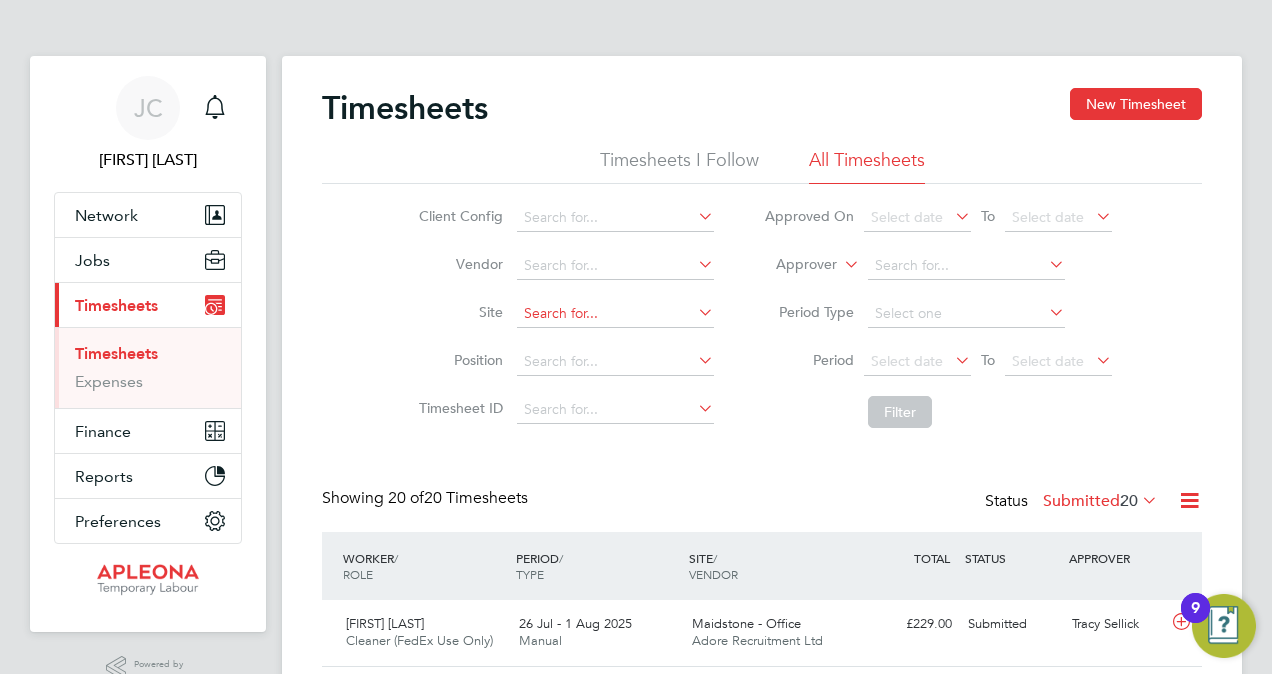 click 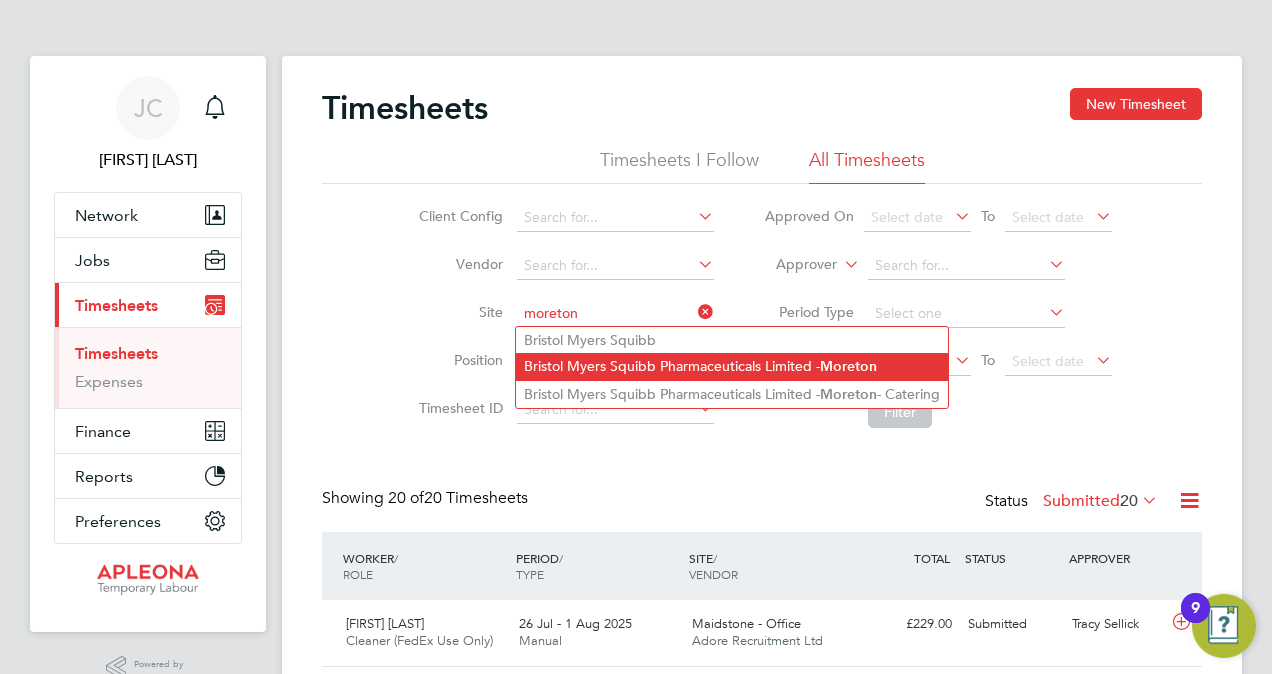 click on "[COMPANY] [COMPANY] -  [LOCATION]" 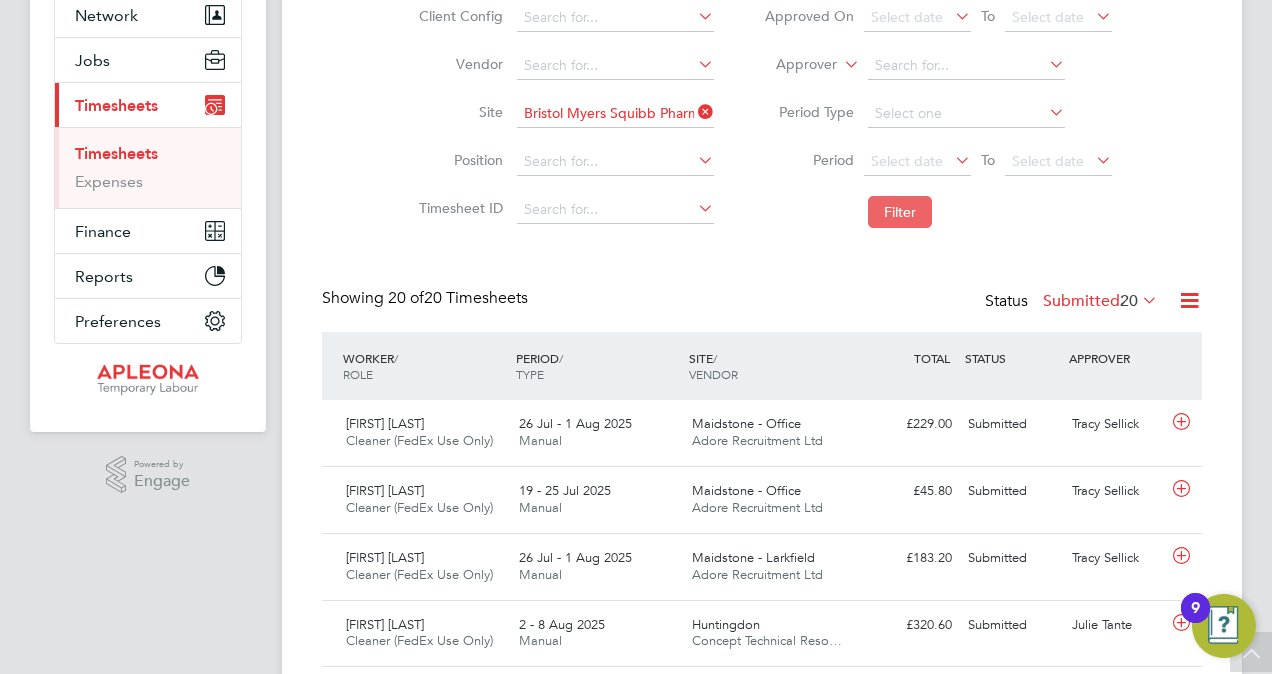 click on "Filter" 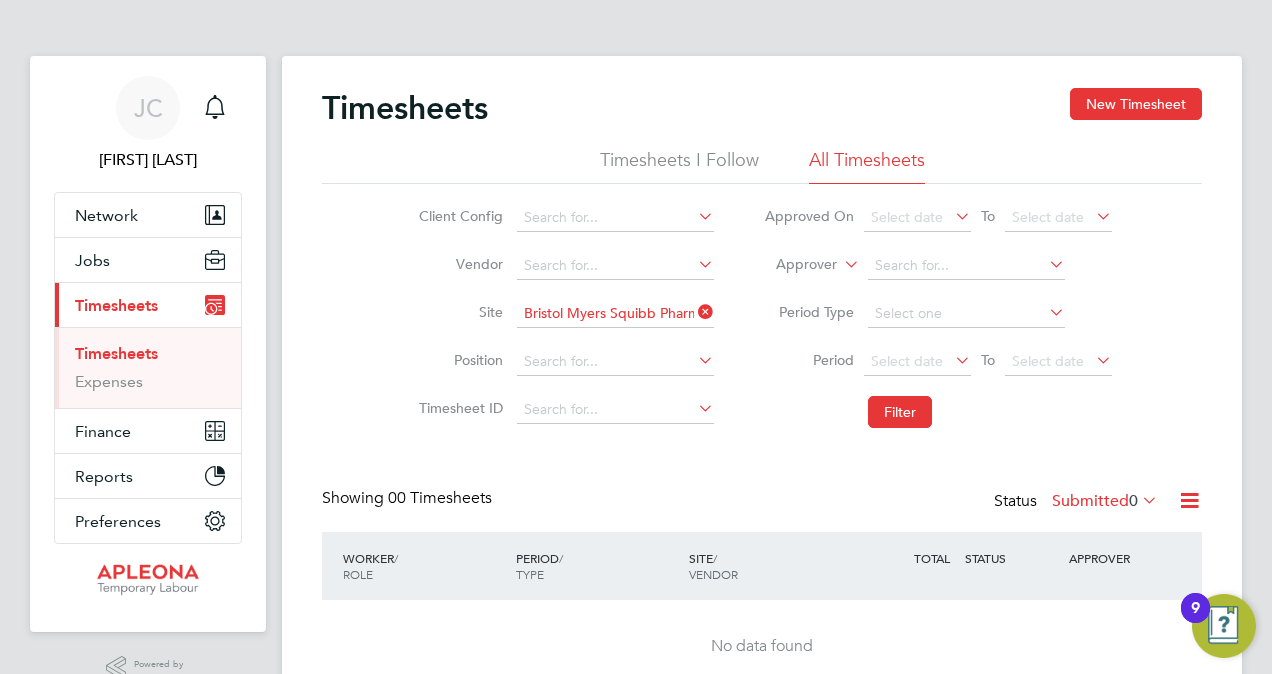 click 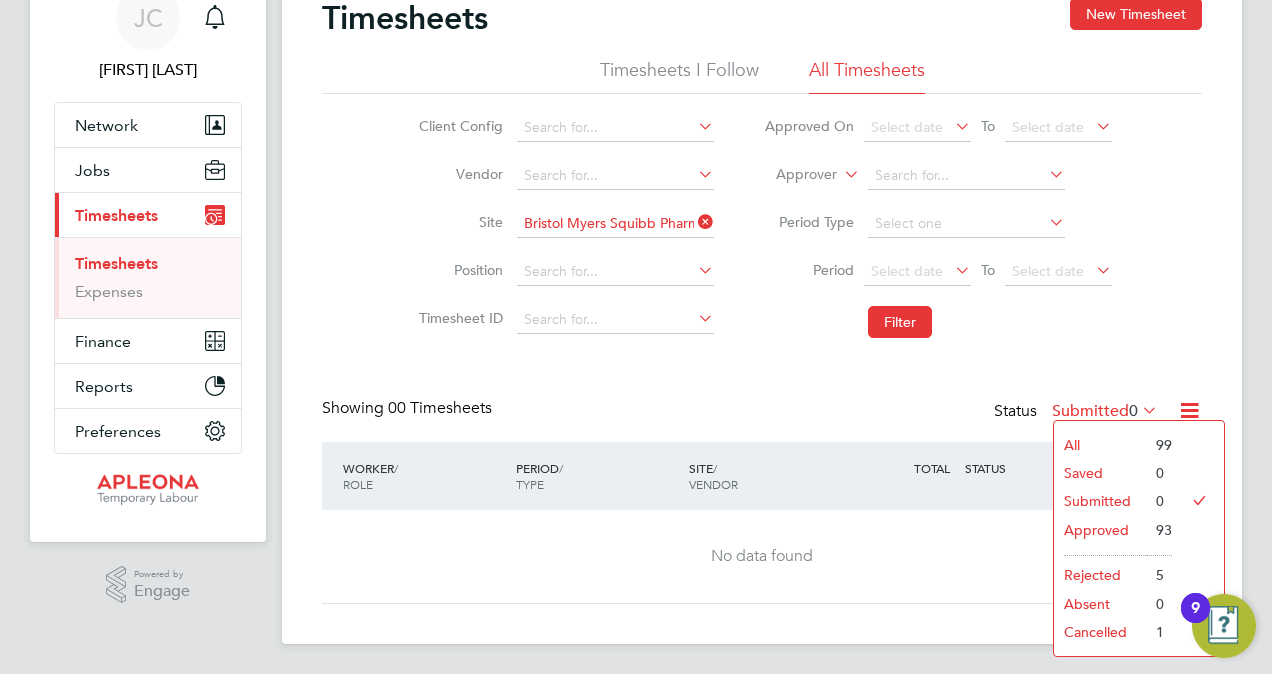 click on "Approved" 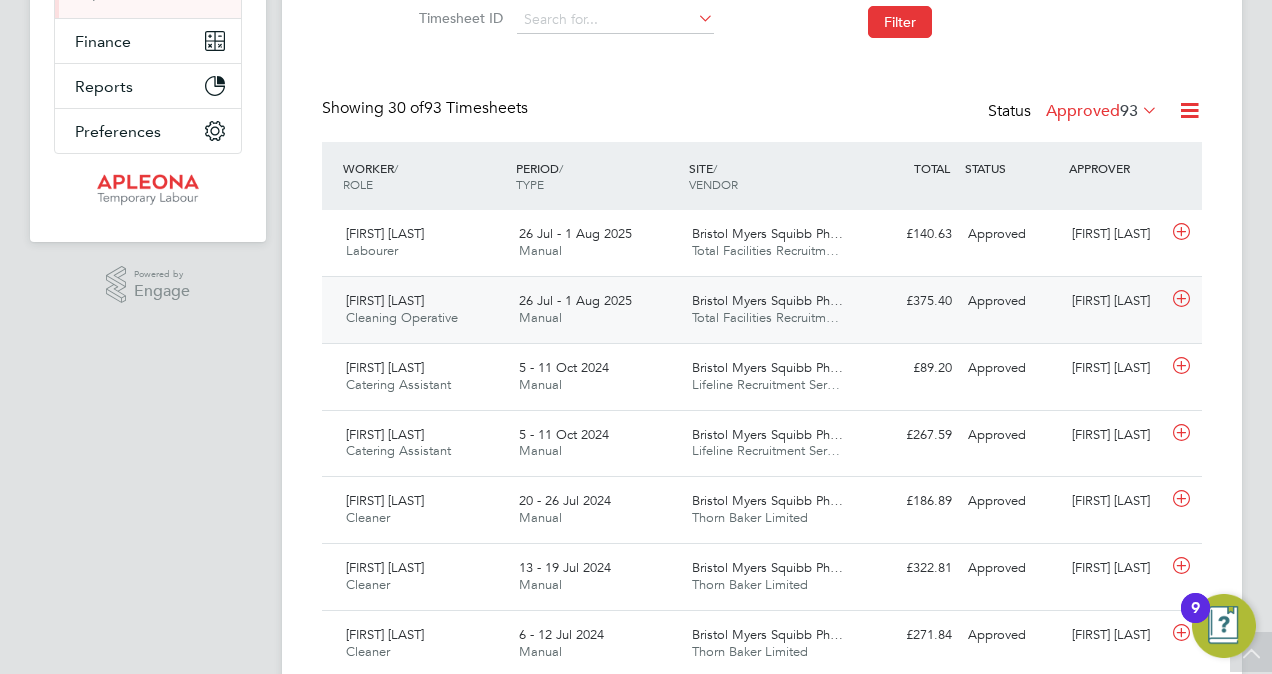 click on "Cleaning Operative" 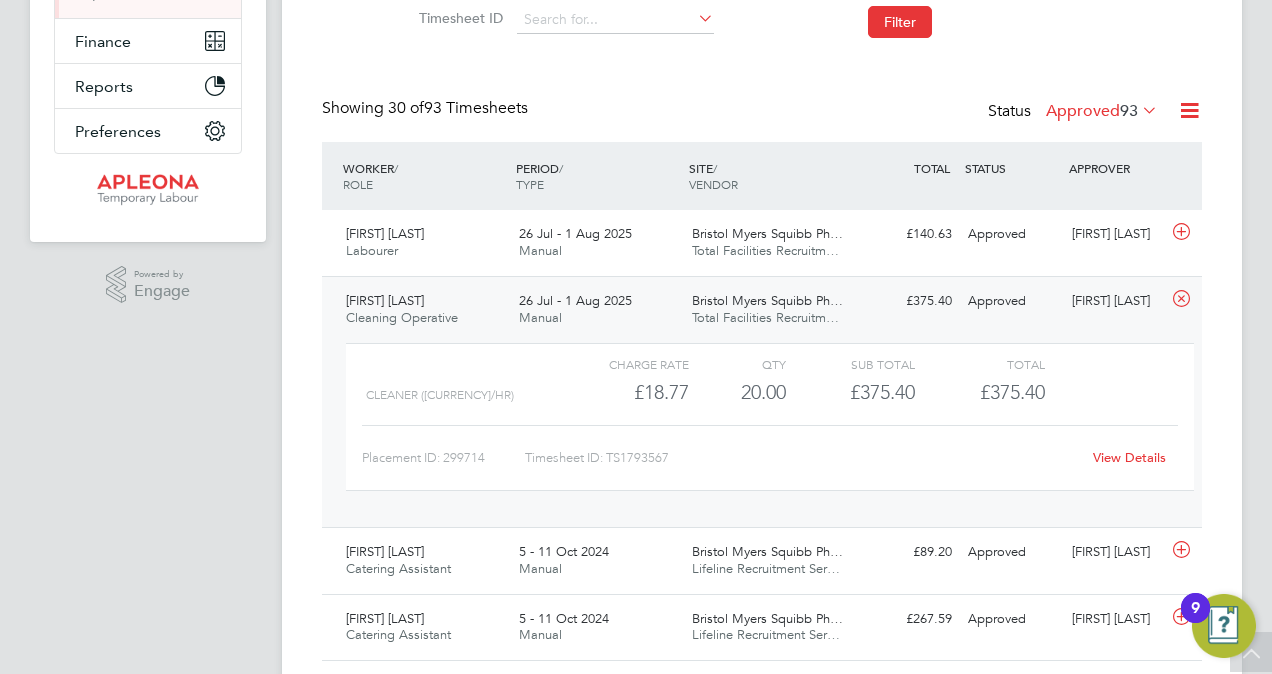 click on "View Details" 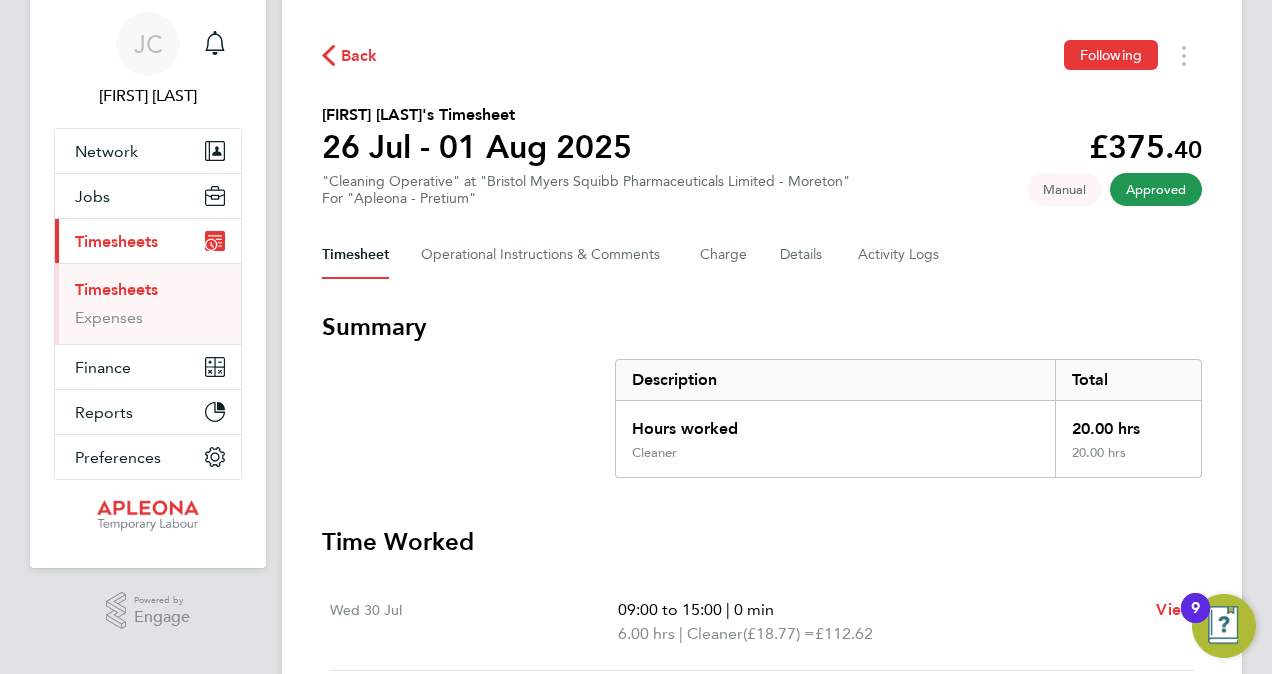 scroll, scrollTop: 32, scrollLeft: 0, axis: vertical 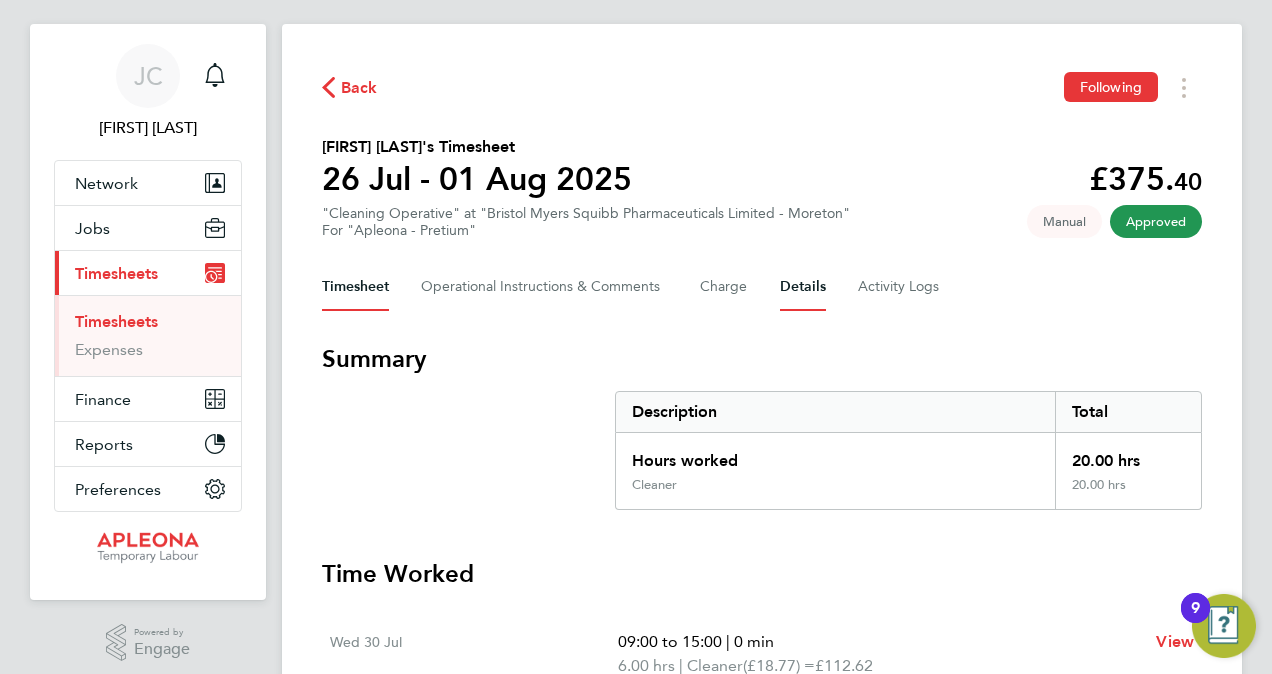 click on "Details" at bounding box center (803, 287) 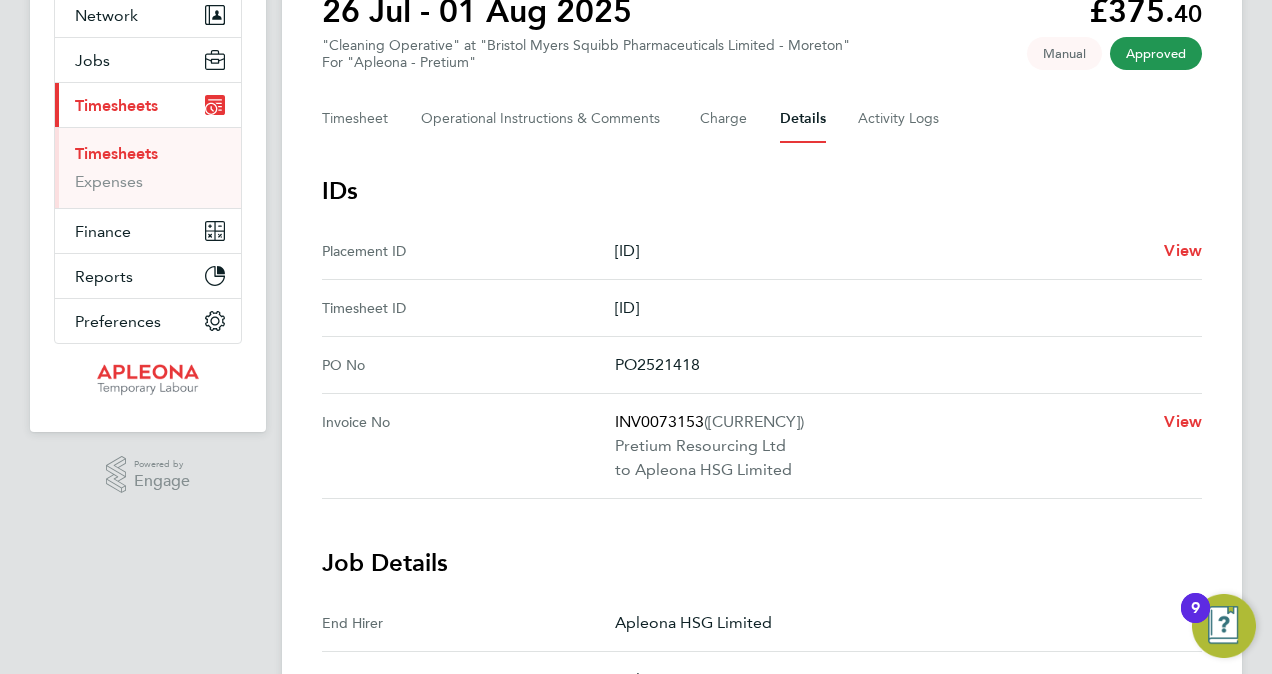 scroll, scrollTop: 0, scrollLeft: 0, axis: both 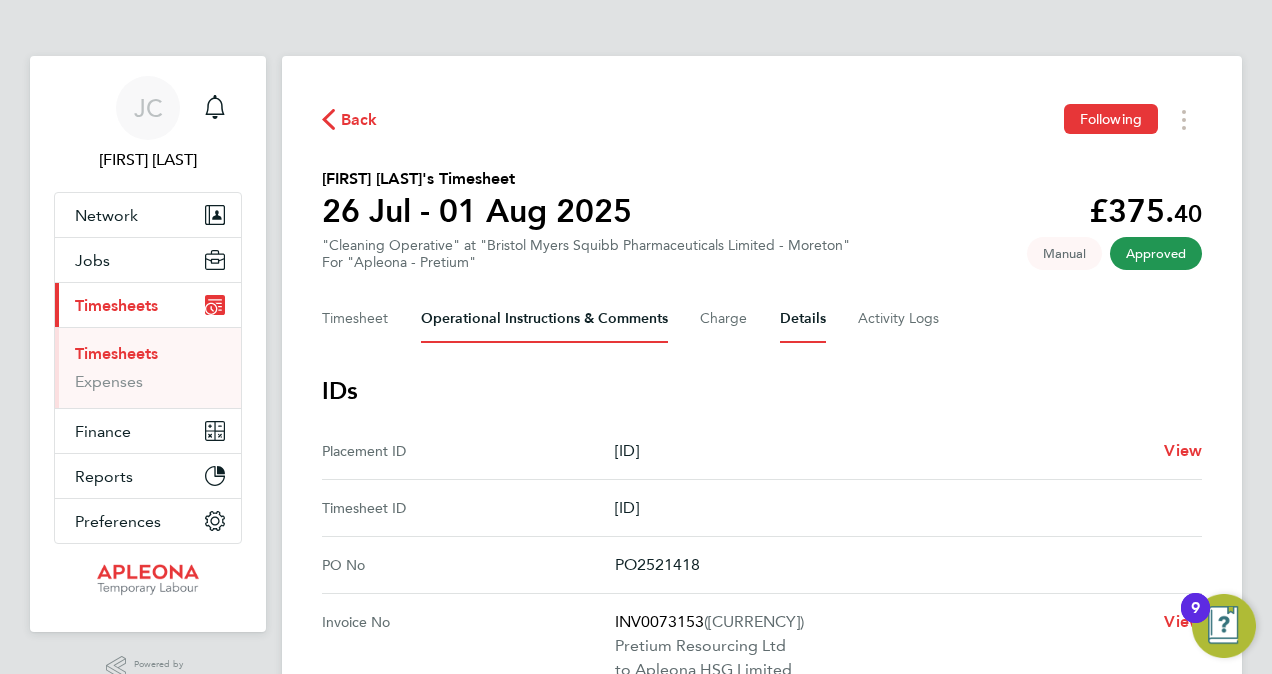 click on "Back  Following
[FIRST] [LAST]'s Timesheet   26 Jul - 01 Aug 2025   [CURRENCY] "[ROLE]" at "[COMPANY] - [LOCATION]"  For "[COMPANY] - [COMPANY]"  Approved   Manual   Timesheet   Operational Instructions & Comments   Charge   Details   Activity Logs   IDs   Placement ID   [ID]   View   Timesheet ID   [ID]   PO No   [ID]   Invoice No   [ID]   ([CURRENCY])   [COMPANY] [COMPANY]   to [COMPANY] [COMPANY]   View   Job Details   End Hirer   [COMPANY] [COMPANY]   Client Configuration   [COMPANY] - [COMPANY]   Vendor   [COMPANY] [COMPANY]   Site   [COMPANY] [COMPANY] - [LOCATION]   View   Position   [ROLE]   View   Worker   [FIRST] [LAST]   View   Hiring Manager   [FIRST] [LAST]   Timesheet Approver   [FIRST] [LAST]   Deployment Manager   n/a   Followers (2)
NL   [FIRST] [LAST]   [ROLE]   ·   [COMPANY] [COMPANY]
JC   [FIRST] [LAST] (You)   ·" 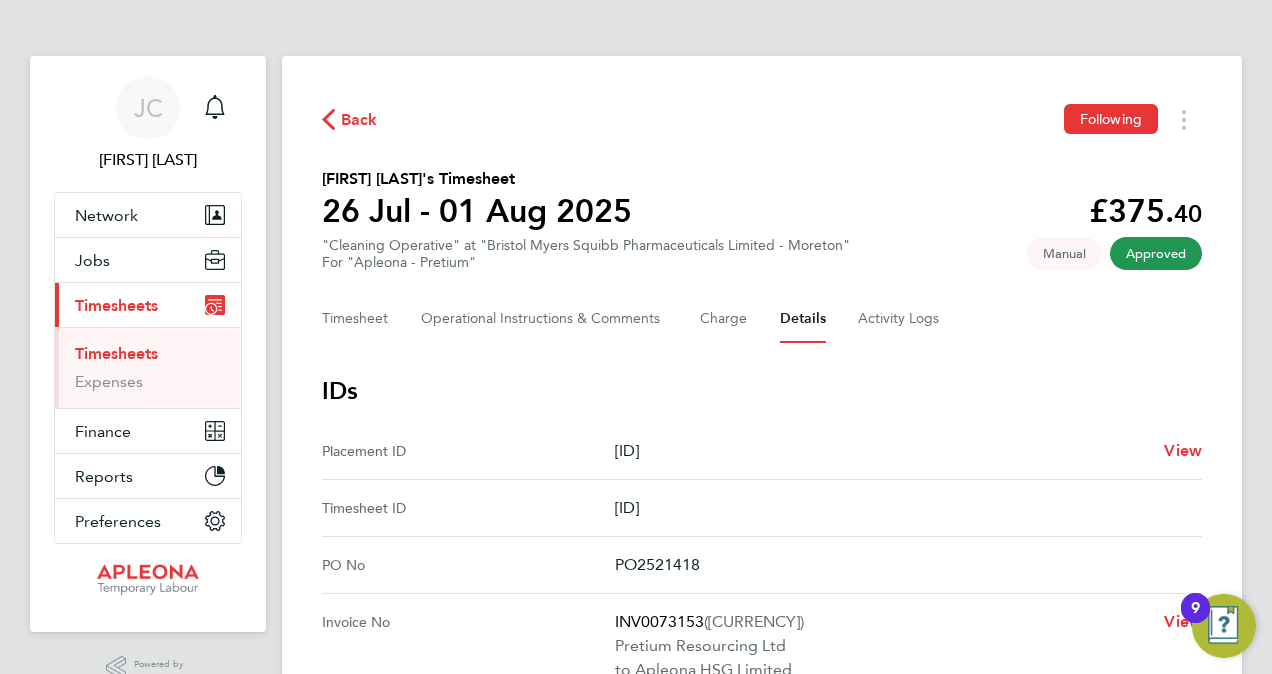 click 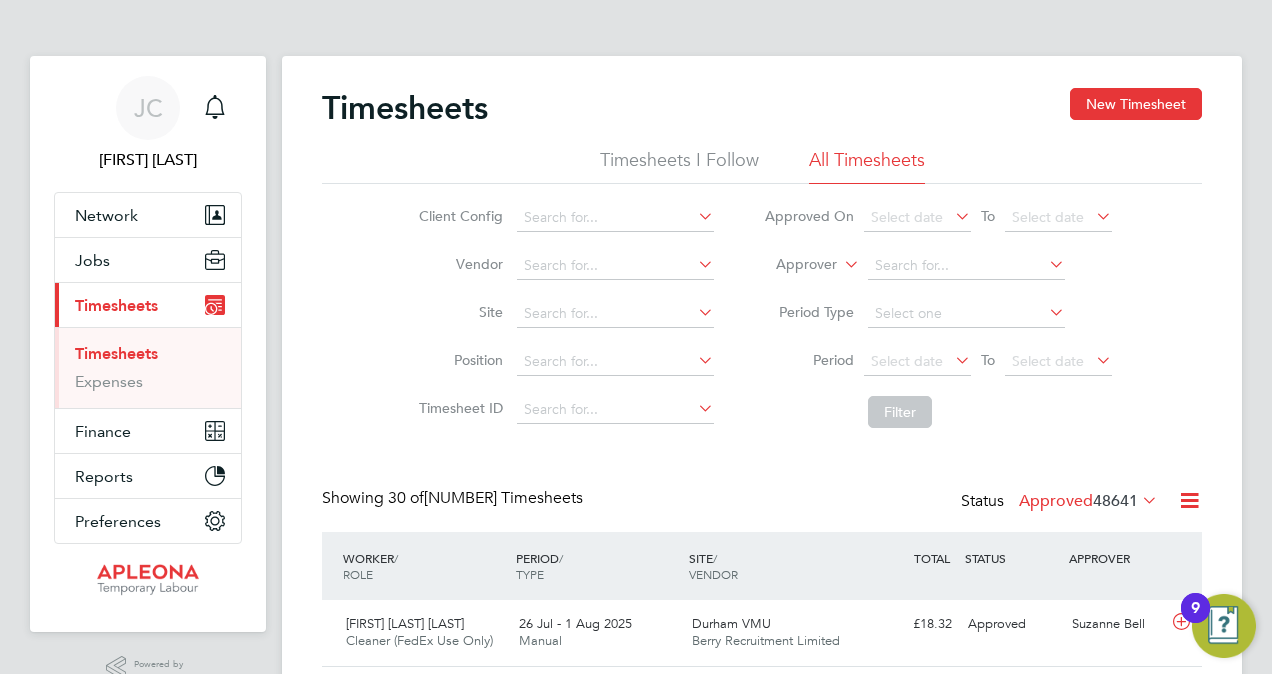 scroll, scrollTop: 10, scrollLeft: 10, axis: both 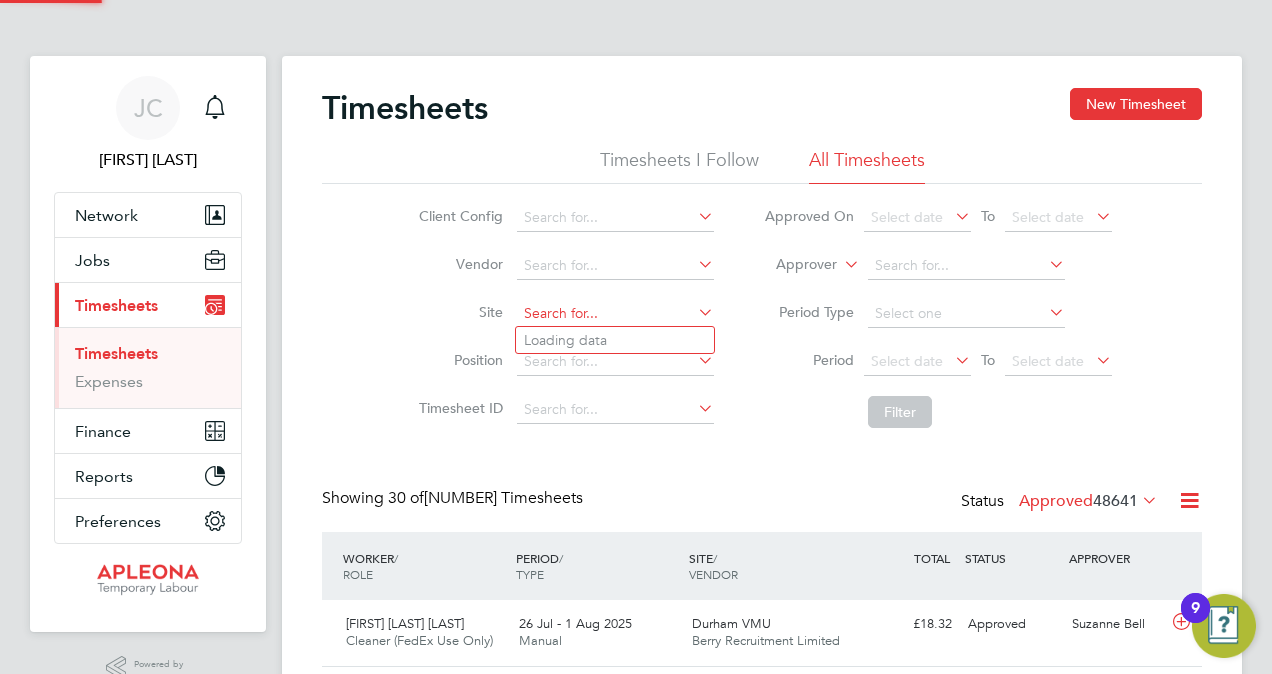 click 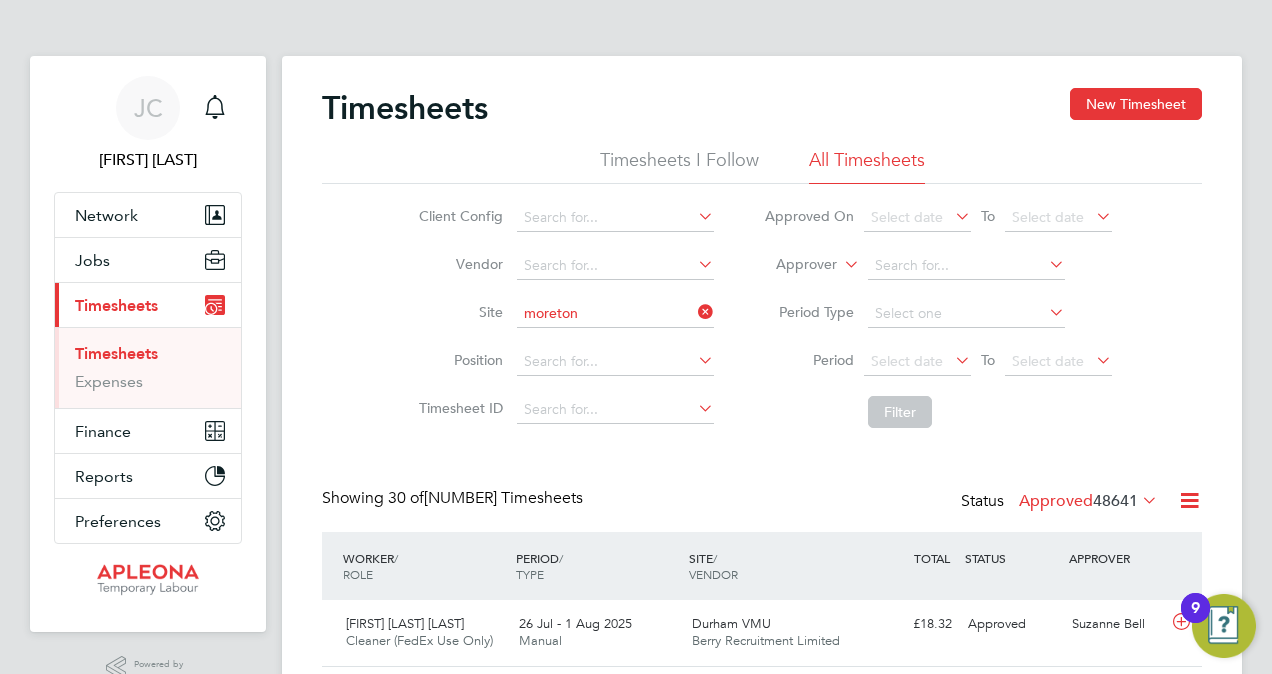 click on "[COMPANY] [COMPANY] -  [LOCATION]" 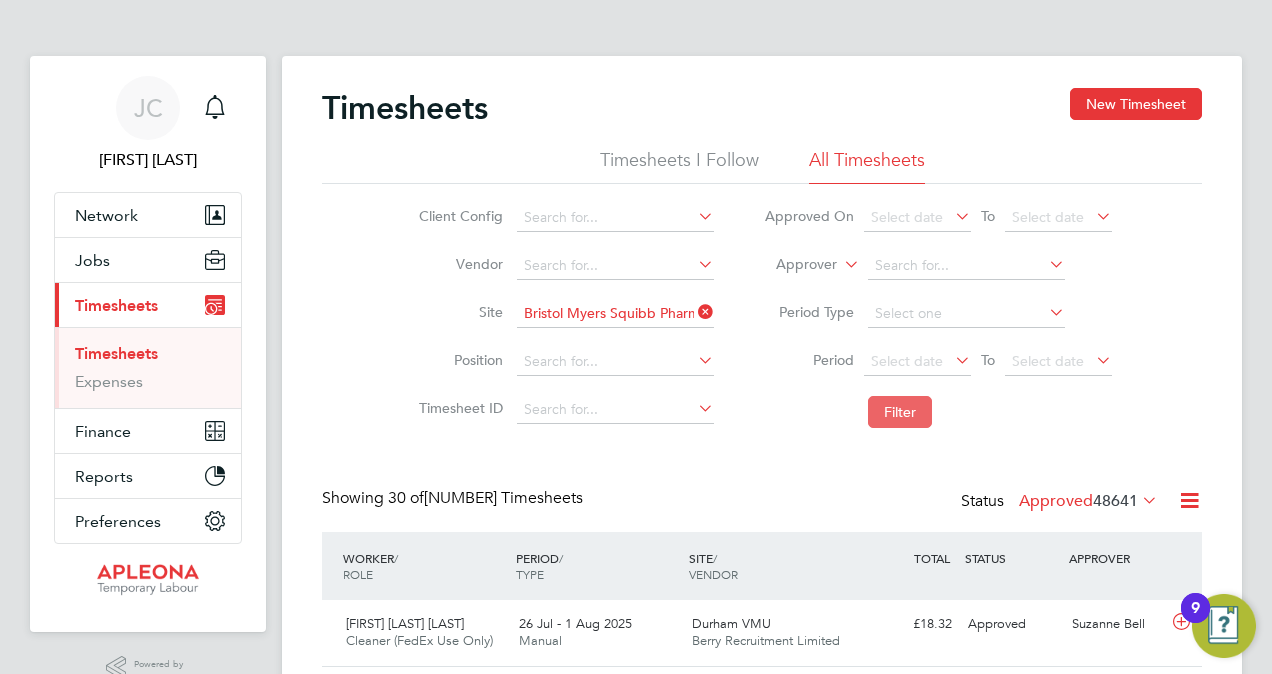 click on "Filter" 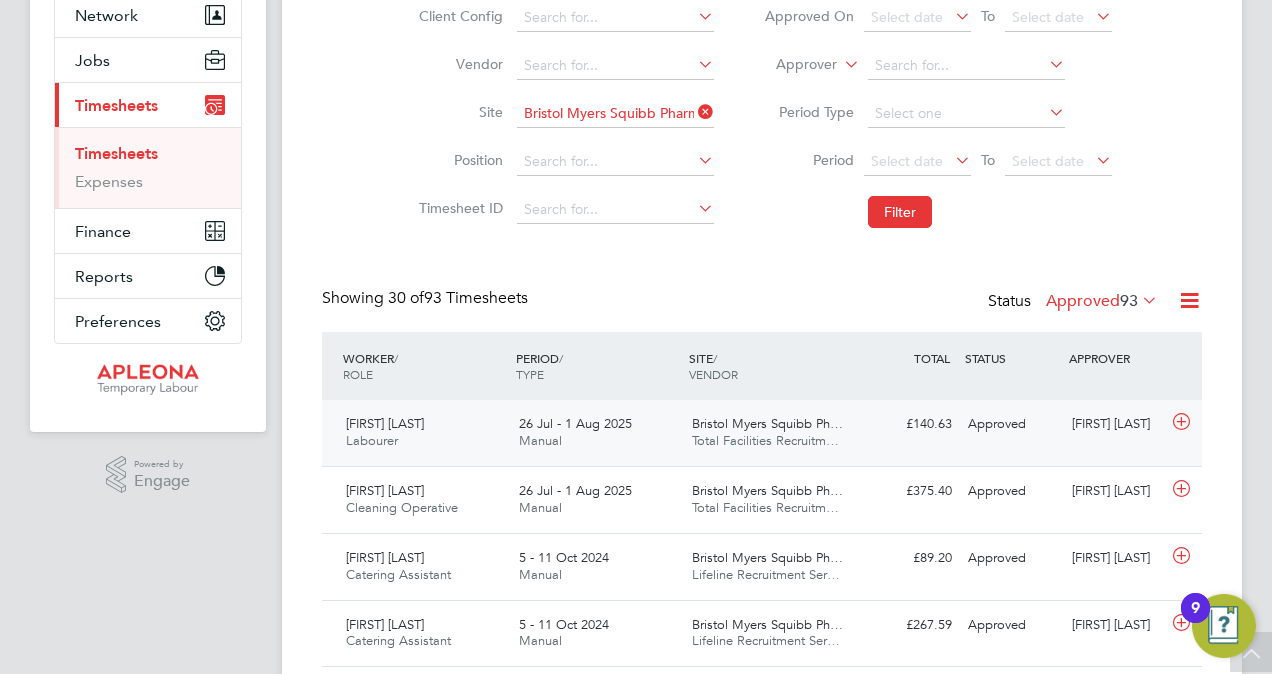 click on "Labourer" 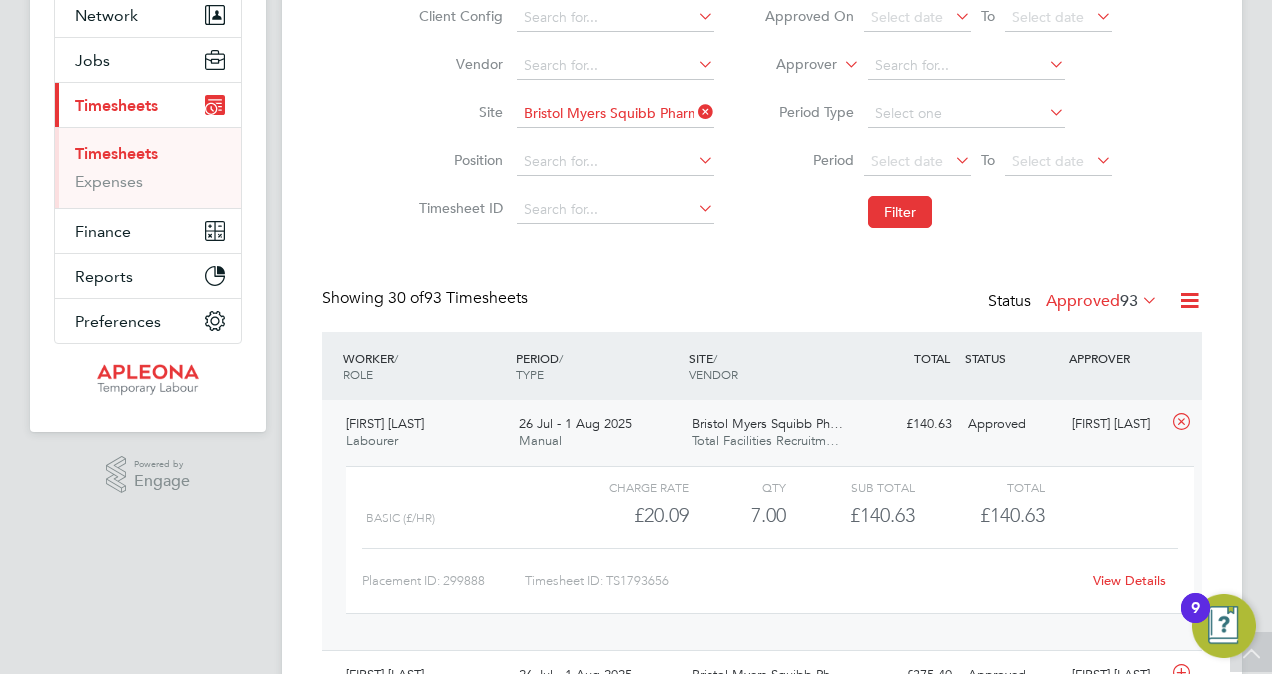 click on "View Details" 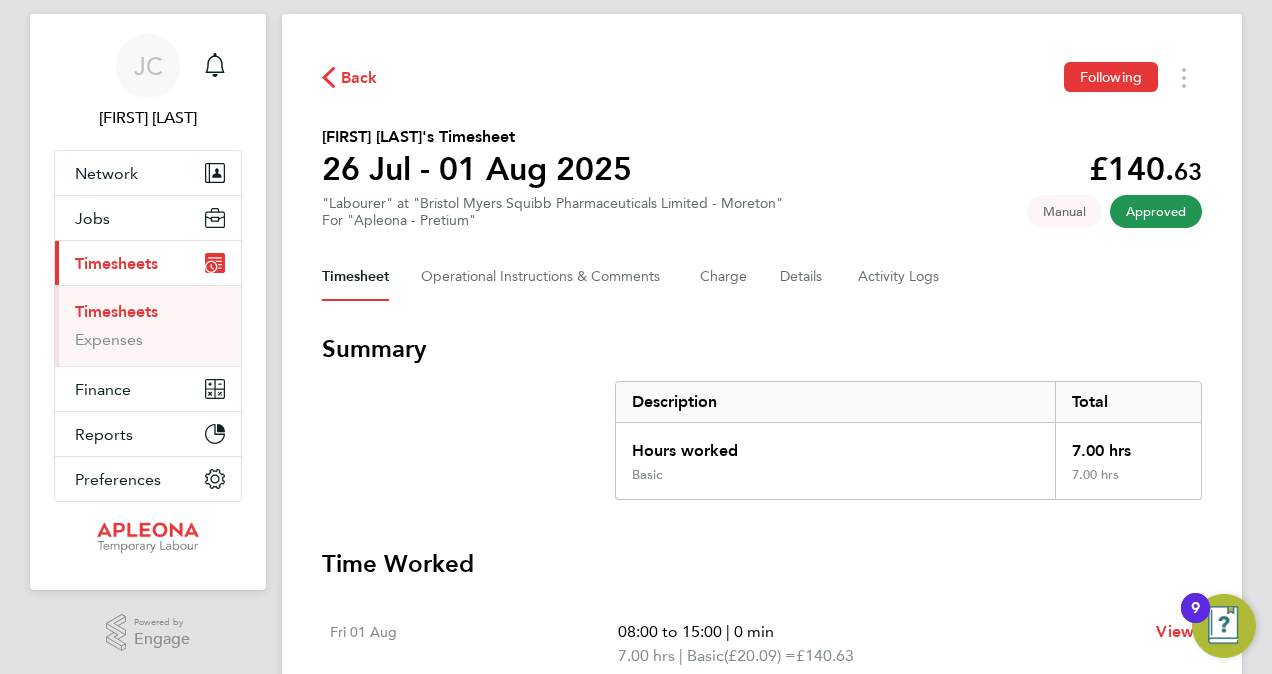 scroll, scrollTop: 39, scrollLeft: 0, axis: vertical 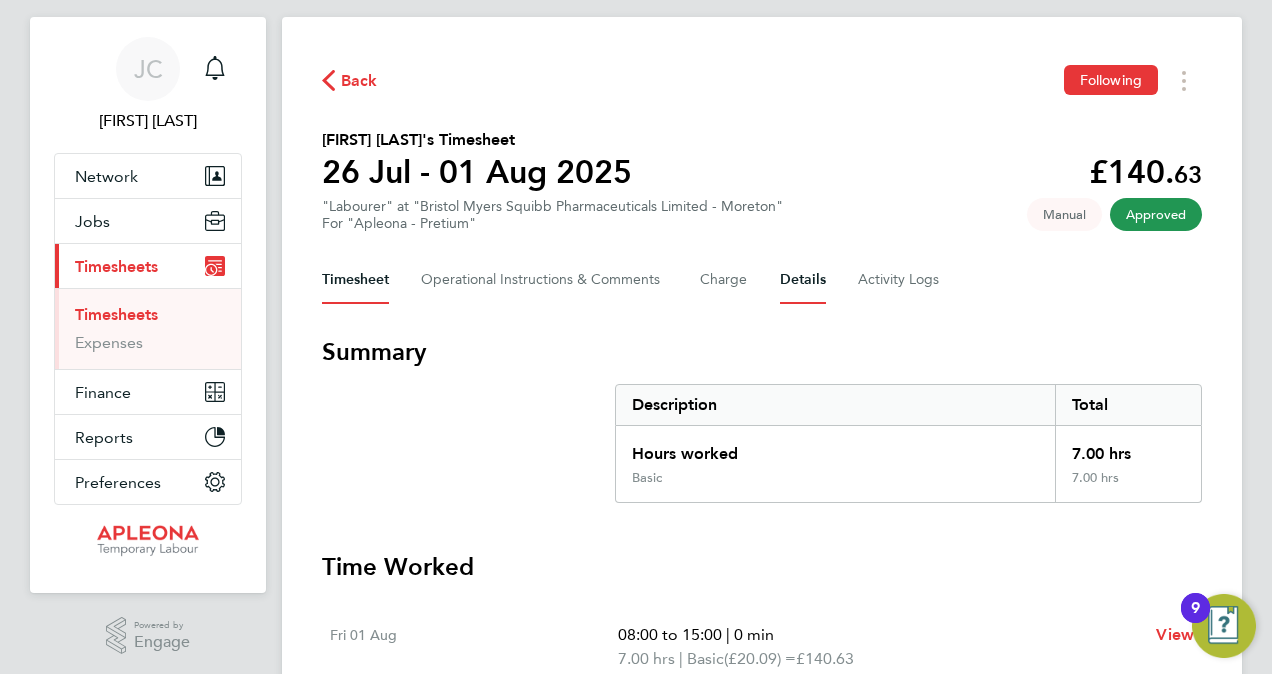 click on "Details" at bounding box center (803, 280) 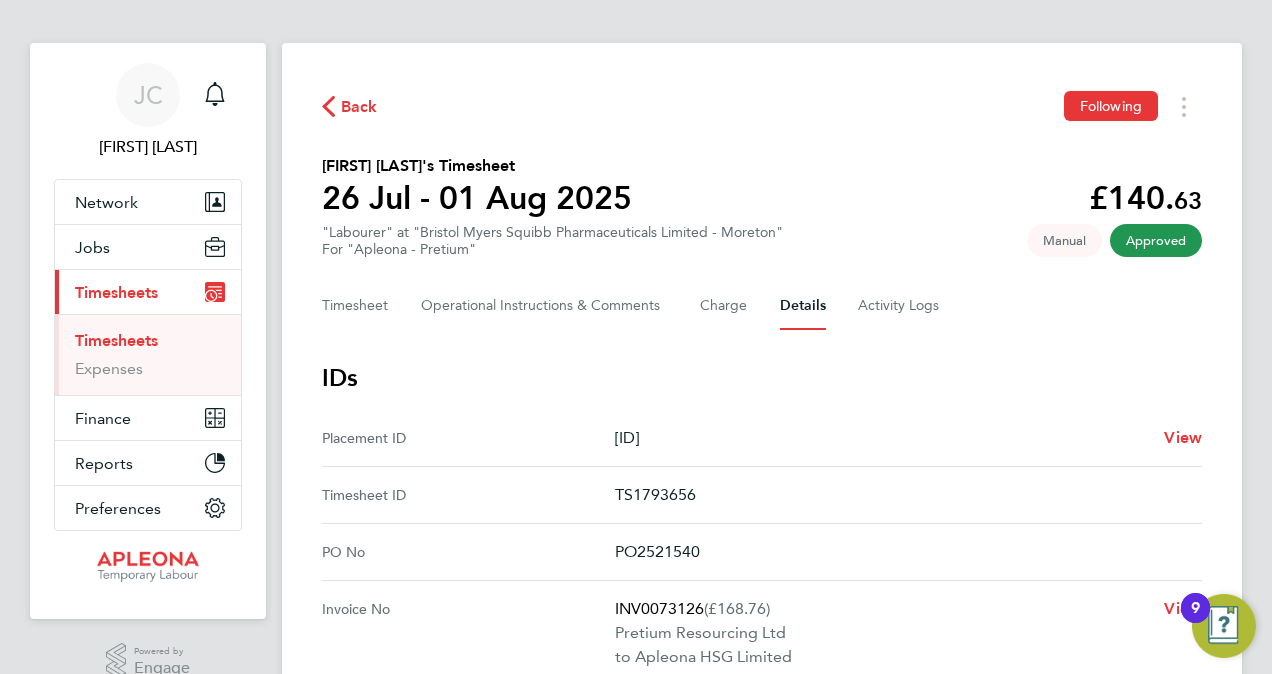 scroll, scrollTop: 0, scrollLeft: 0, axis: both 